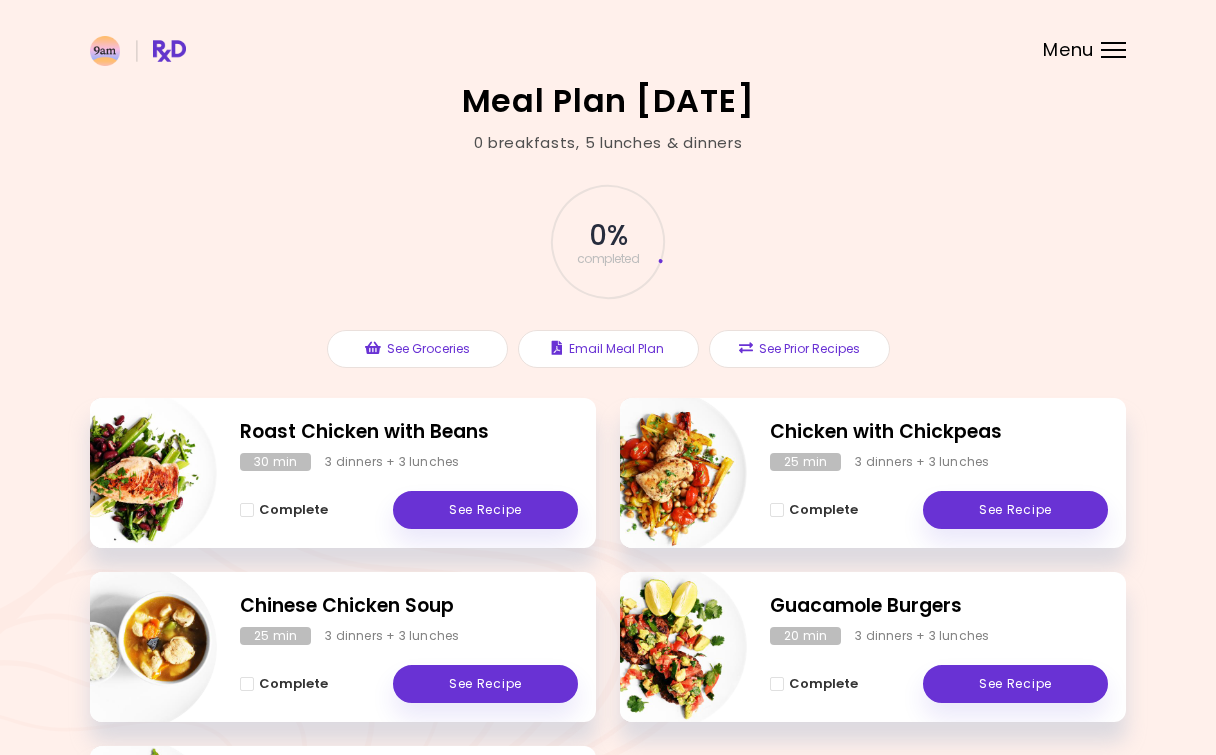 scroll, scrollTop: 102, scrollLeft: 0, axis: vertical 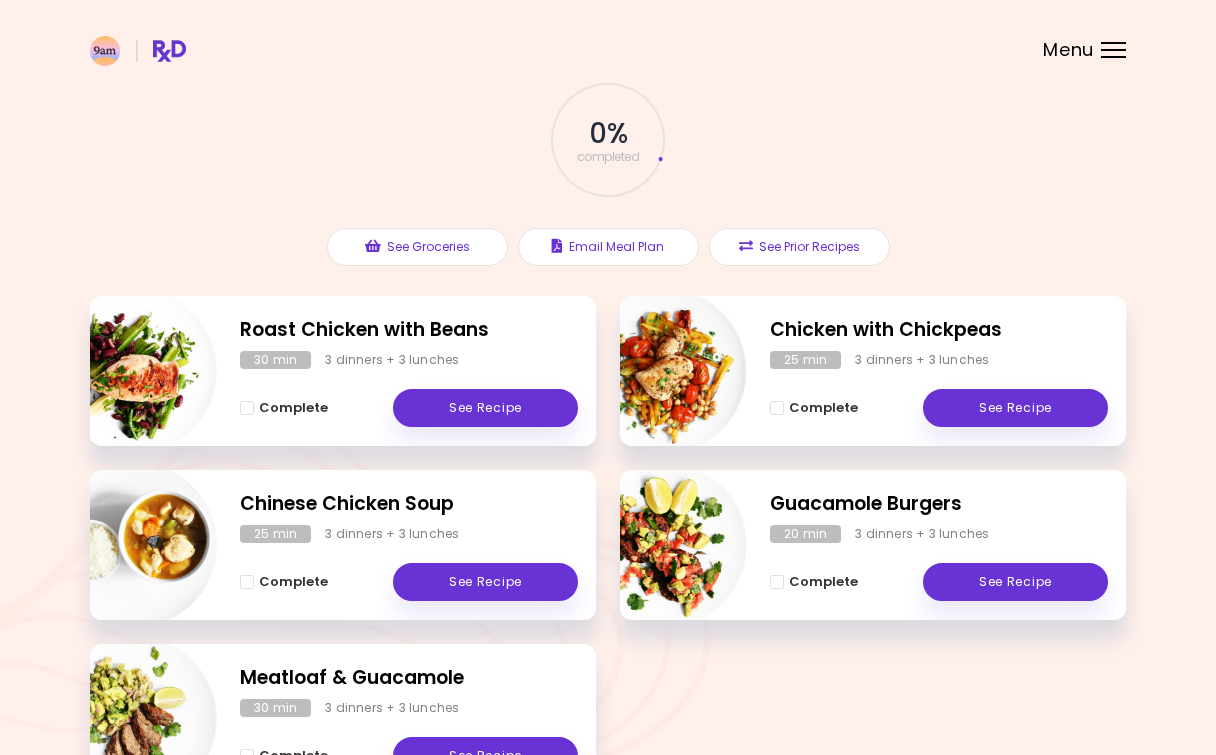 drag, startPoint x: 242, startPoint y: 415, endPoint x: 341, endPoint y: 425, distance: 99.50377 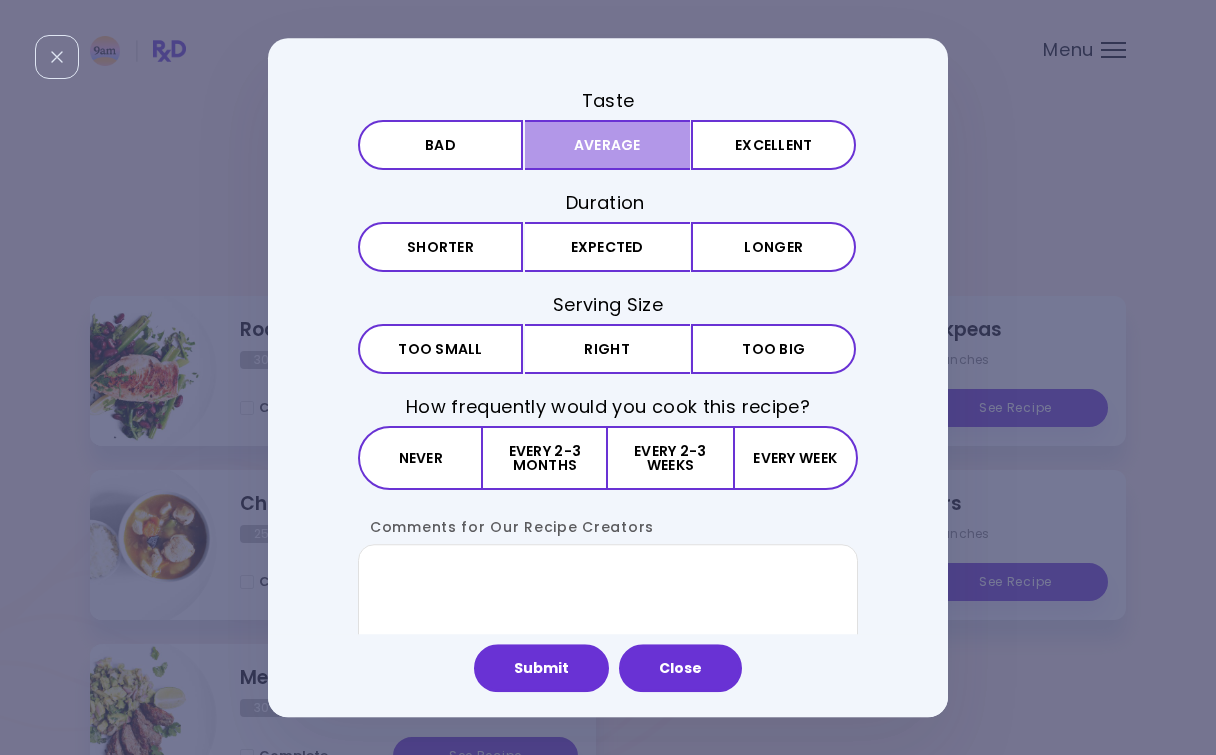 click on "Average" at bounding box center [607, 145] 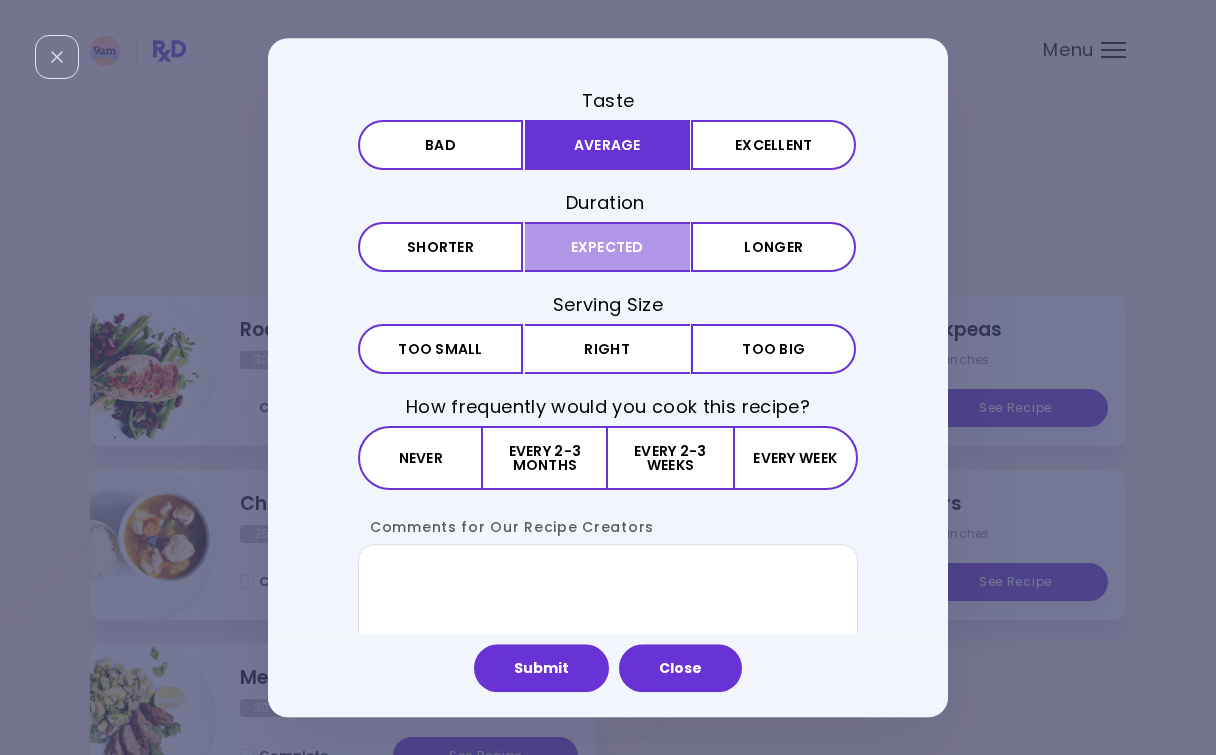 click on "Expected" at bounding box center [607, 247] 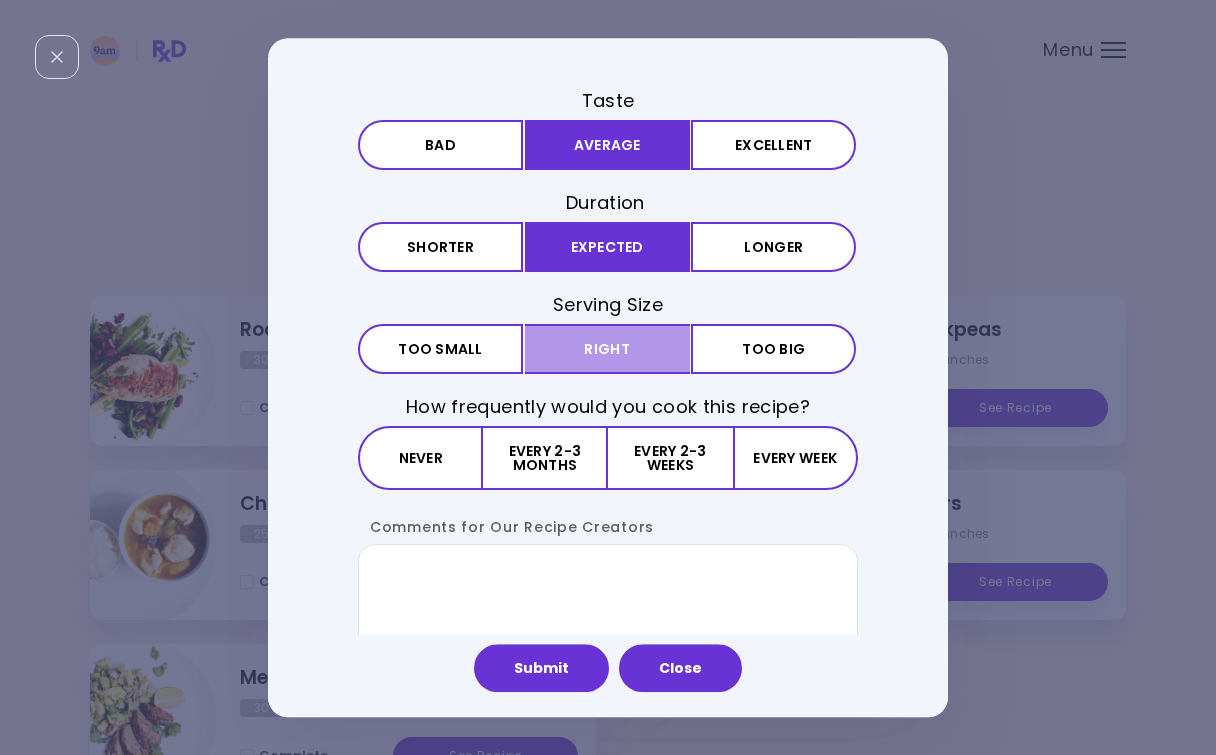 click on "Right" at bounding box center [607, 349] 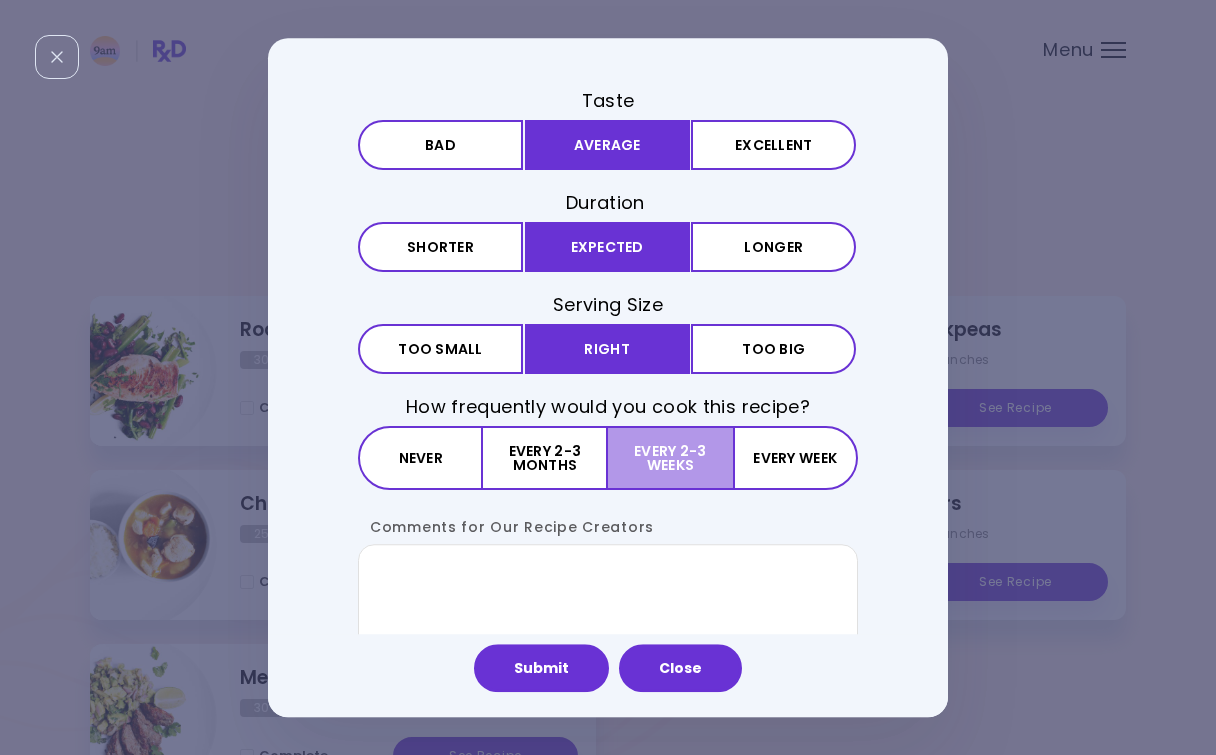 click on "Every 2-3 weeks" at bounding box center [670, 459] 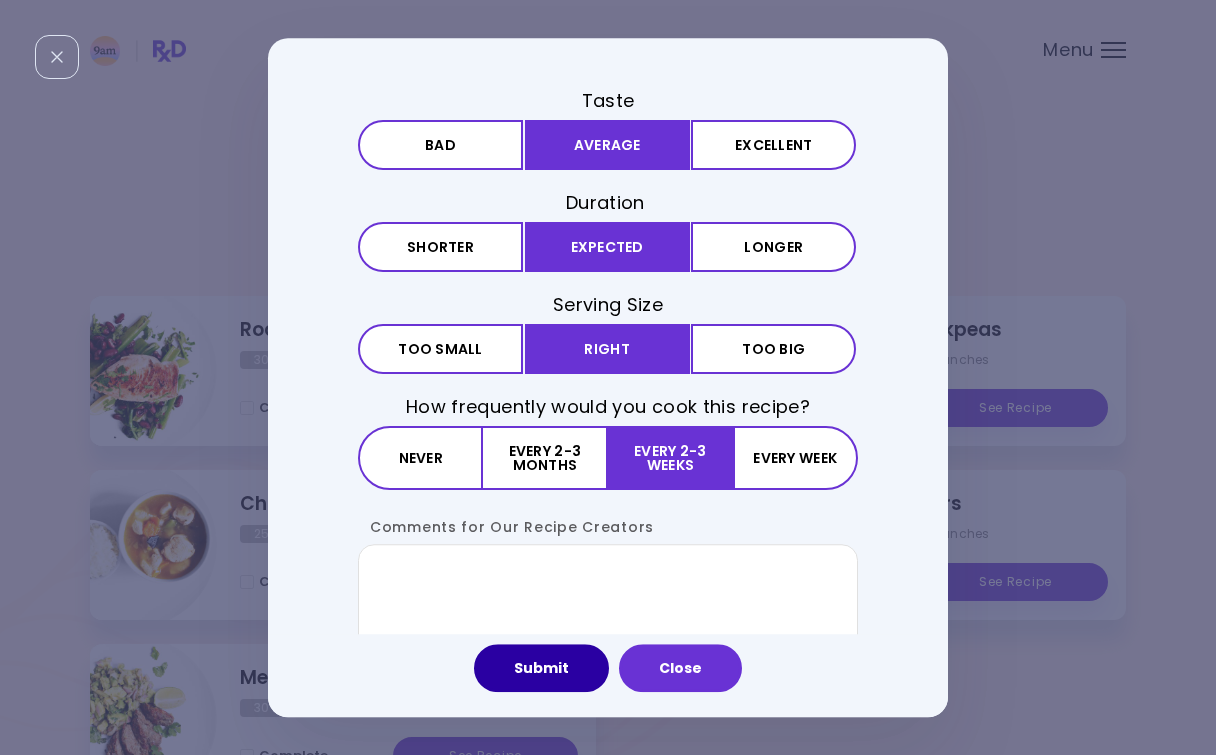 click on "Submit" at bounding box center (541, 668) 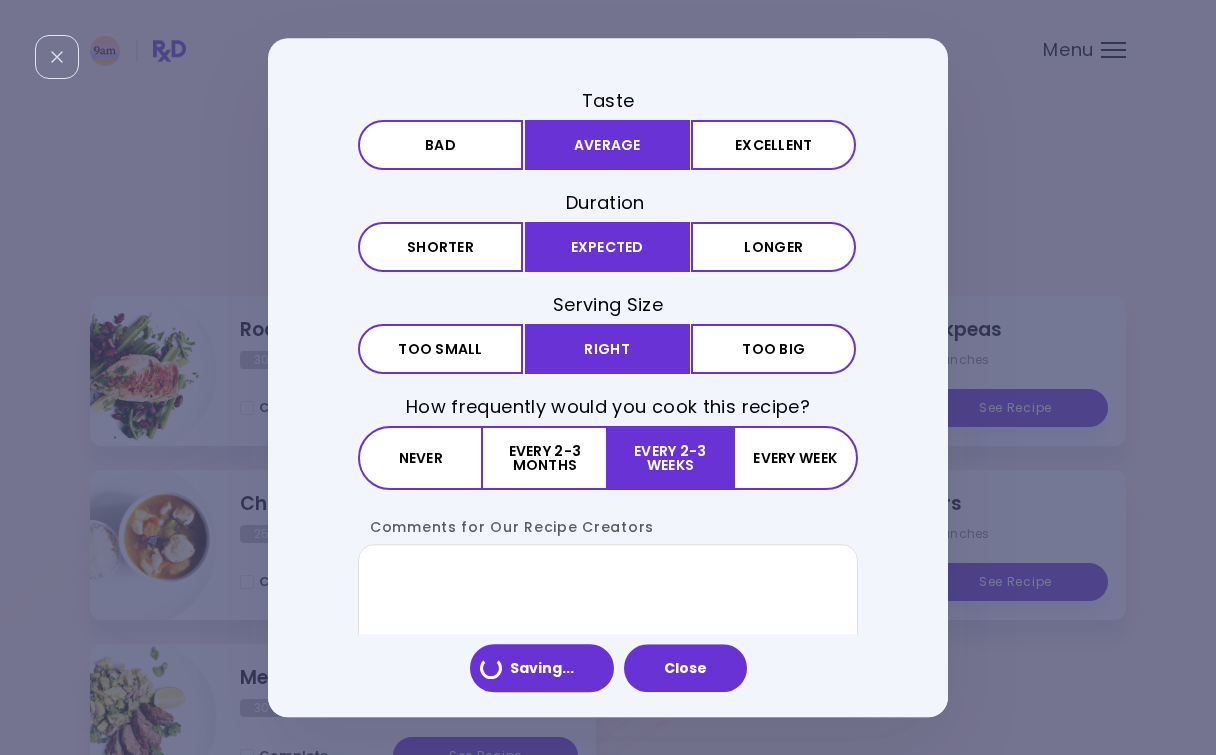 scroll, scrollTop: 0, scrollLeft: 0, axis: both 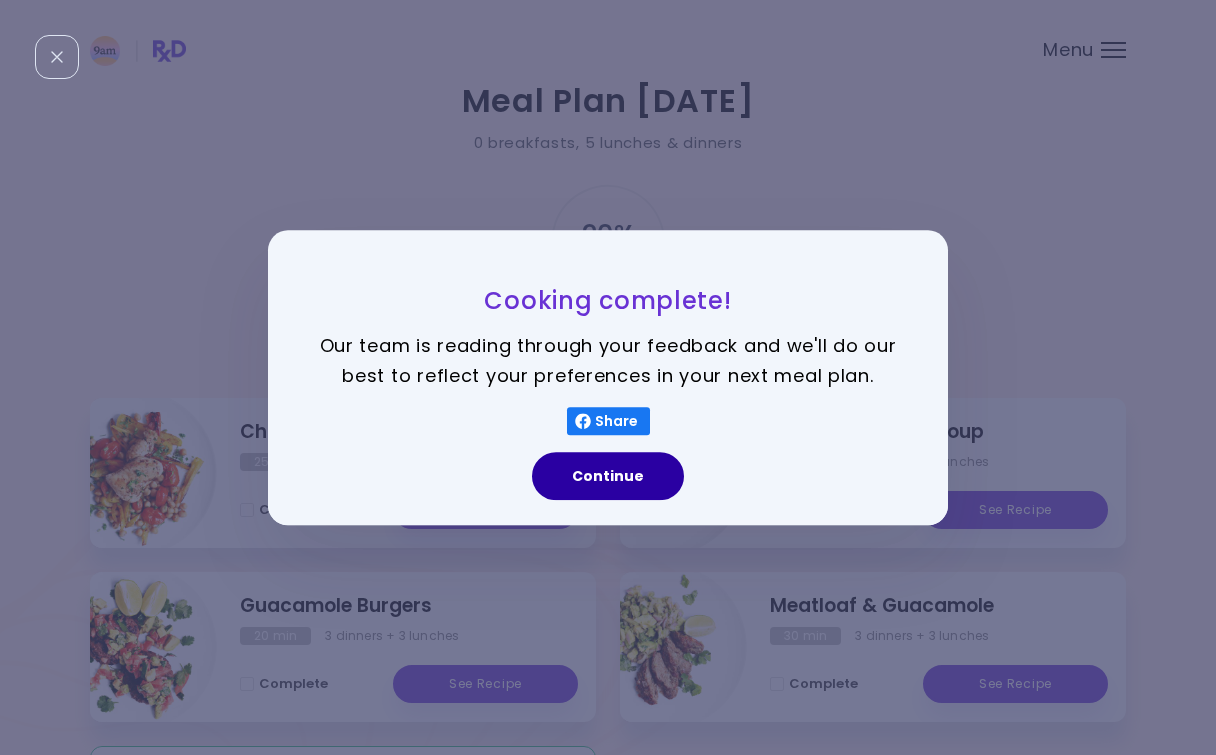 click on "Continue" at bounding box center [608, 476] 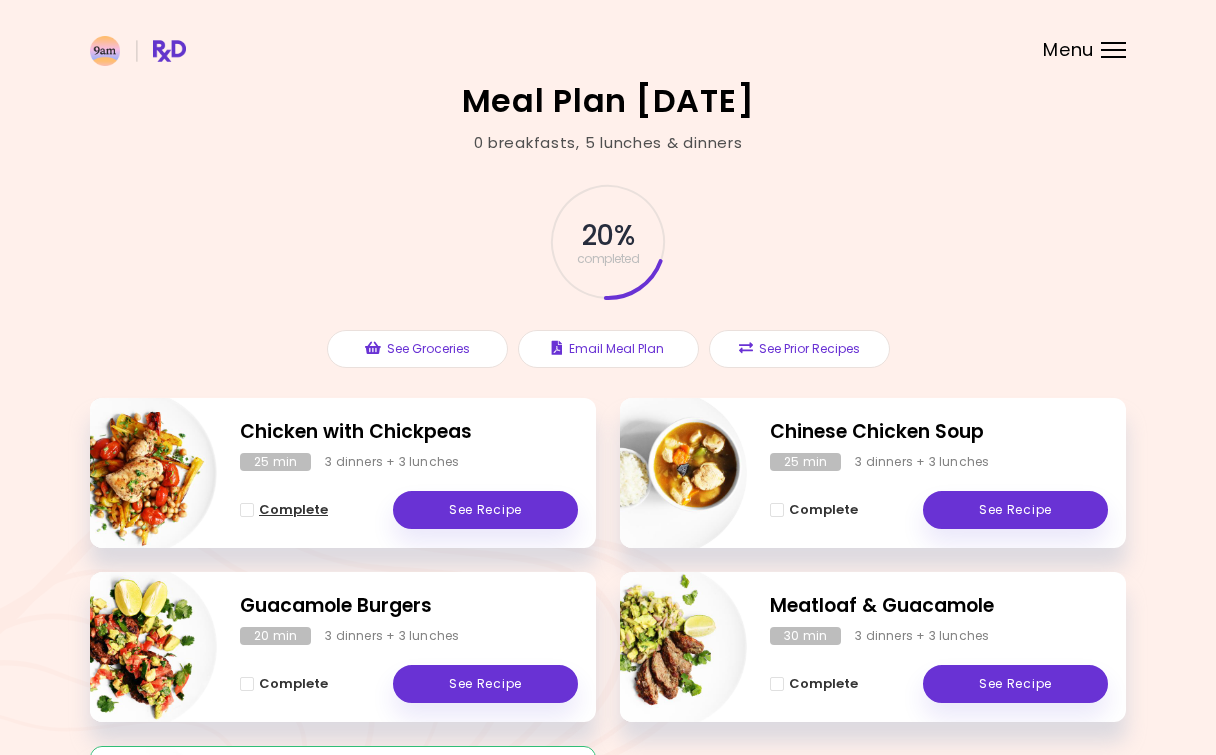 click on "Complete" at bounding box center [284, 510] 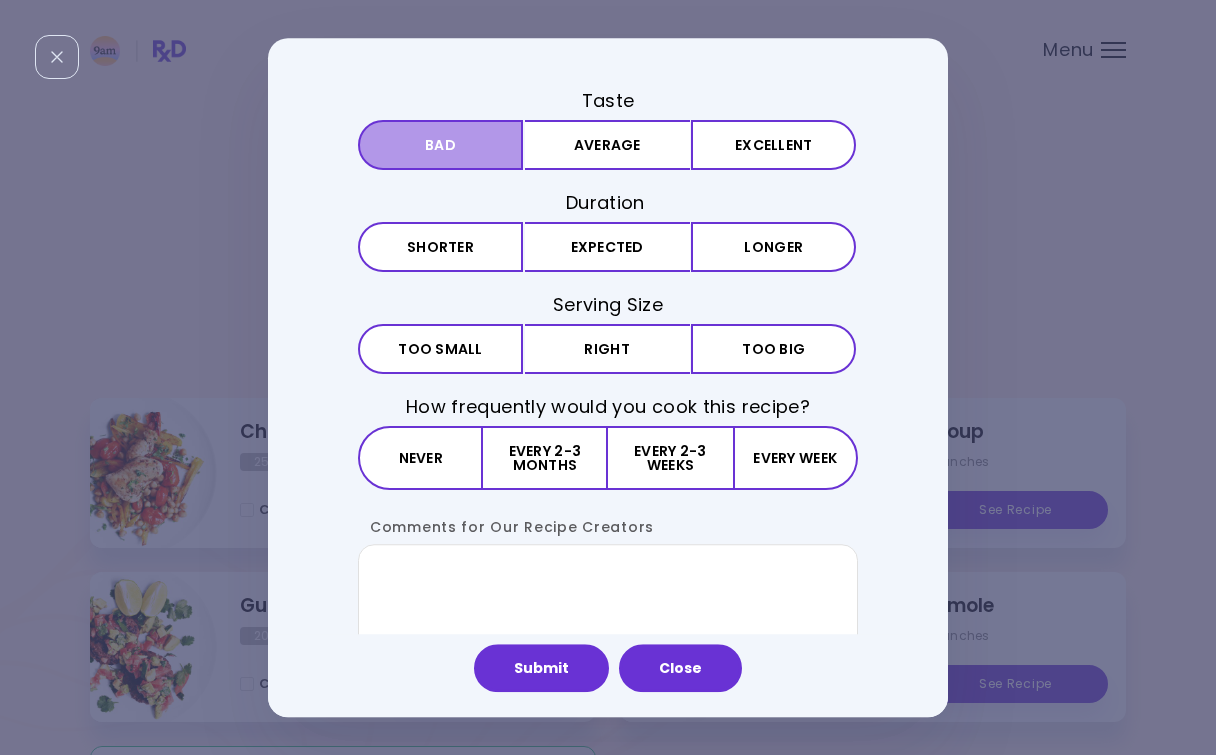 click on "Bad" at bounding box center [440, 145] 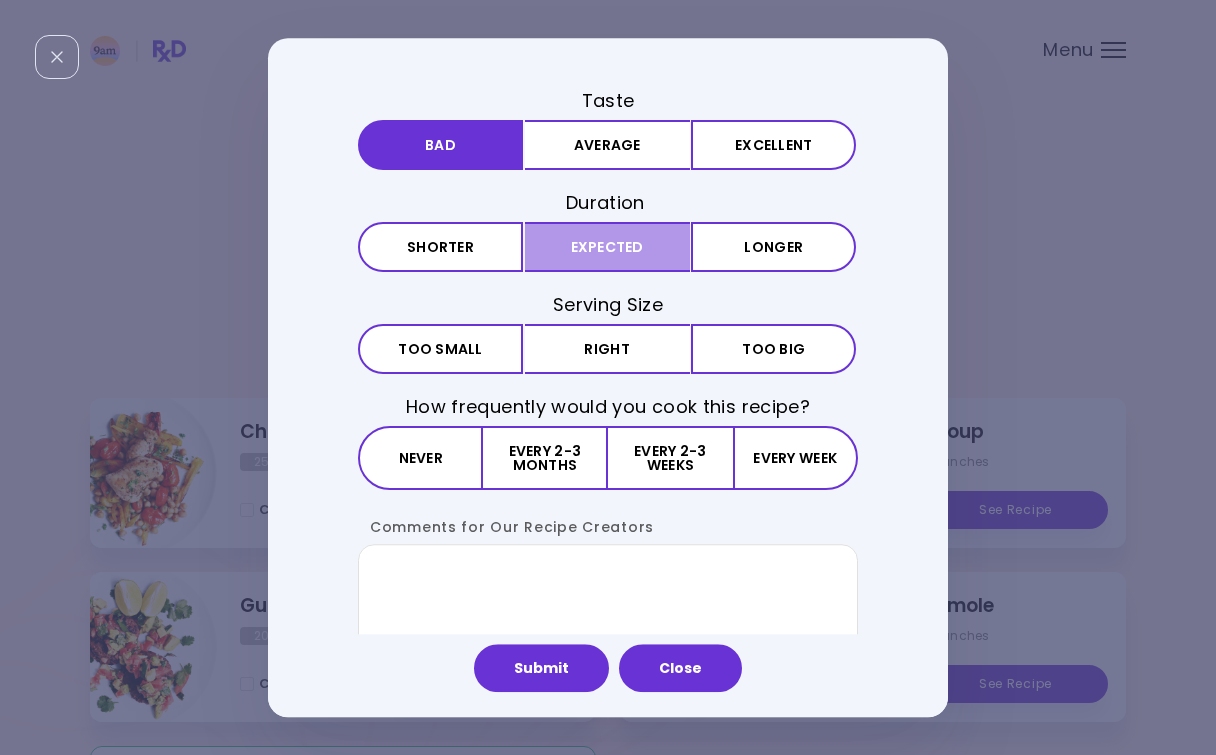 click on "Expected" at bounding box center (607, 247) 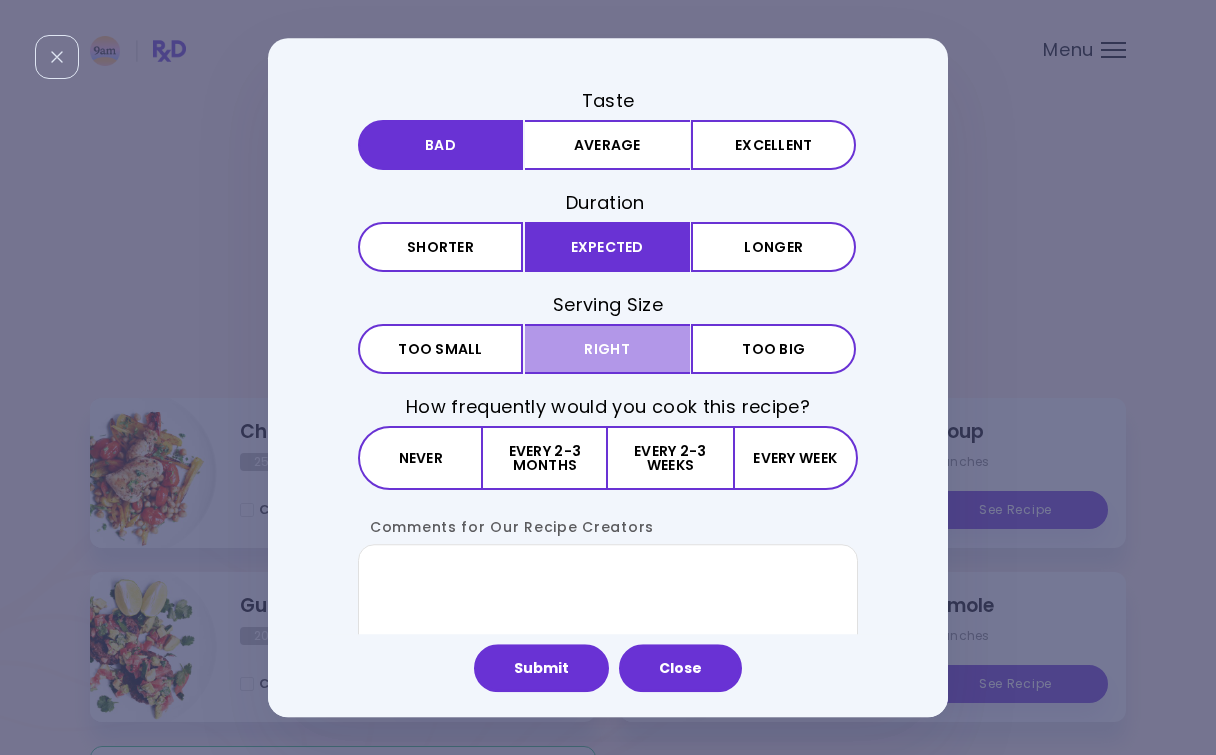click on "Right" at bounding box center (607, 349) 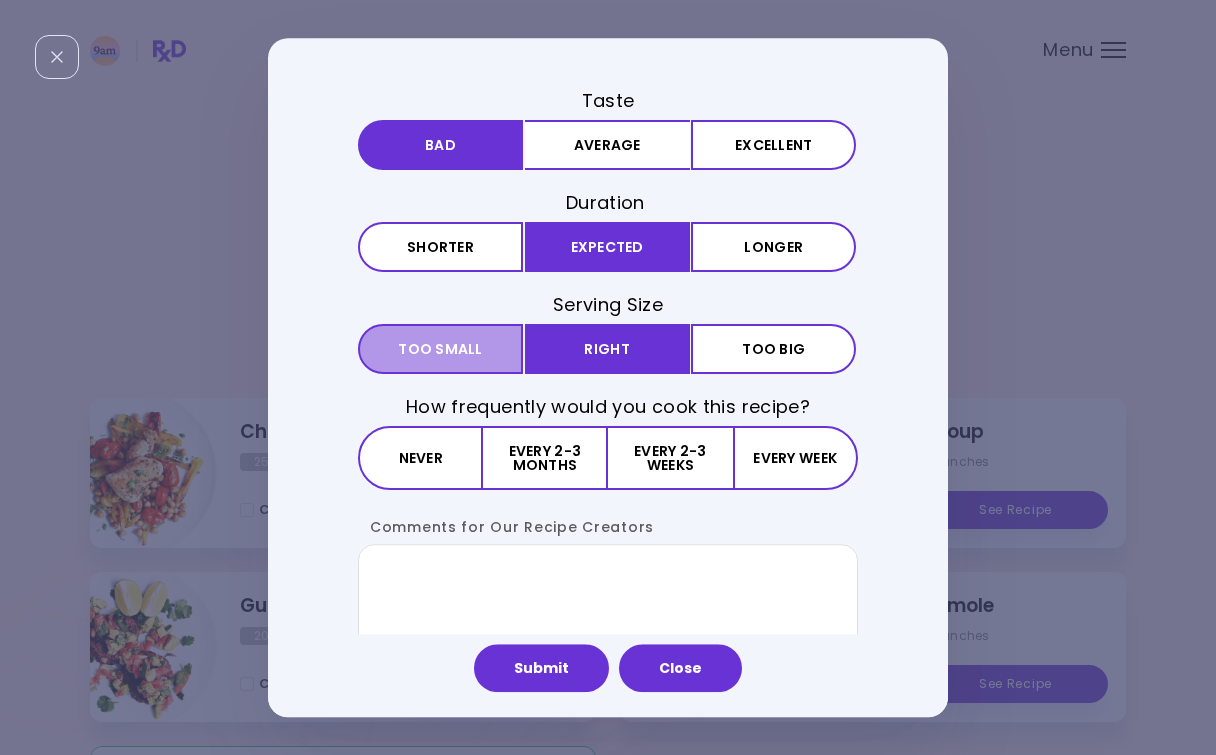 click on "Too small" at bounding box center [440, 349] 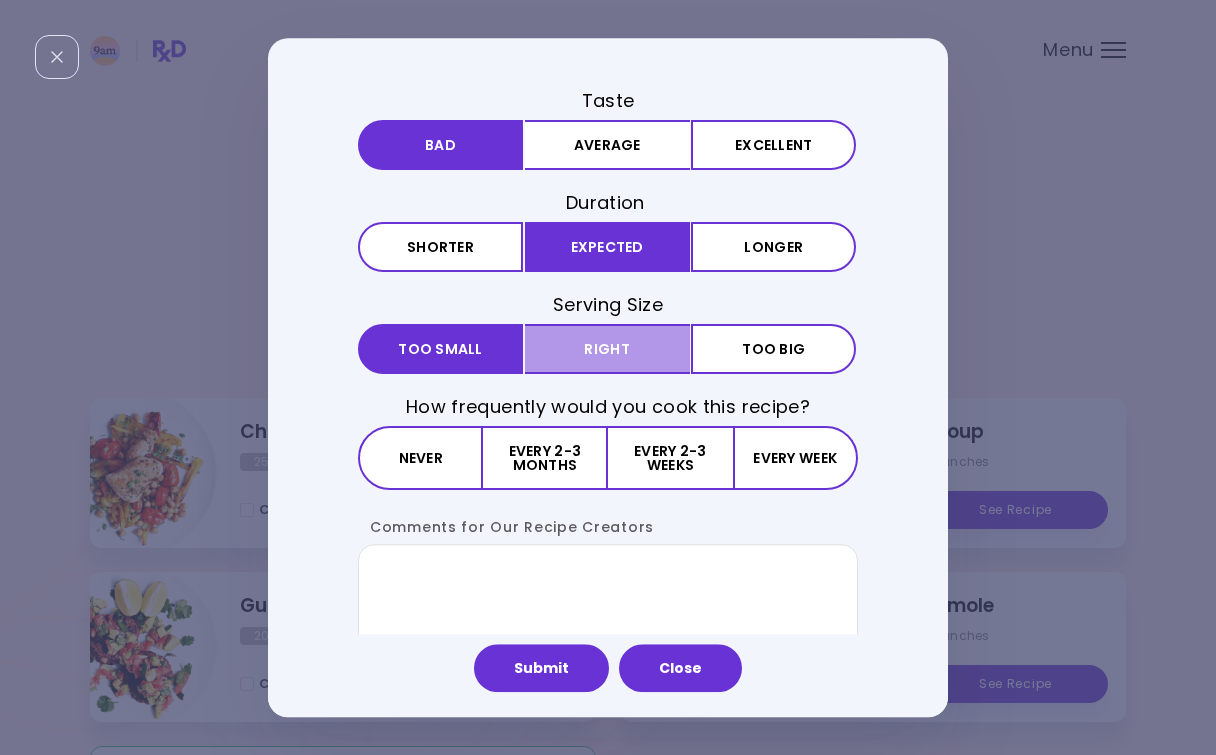 click on "Right" at bounding box center [607, 349] 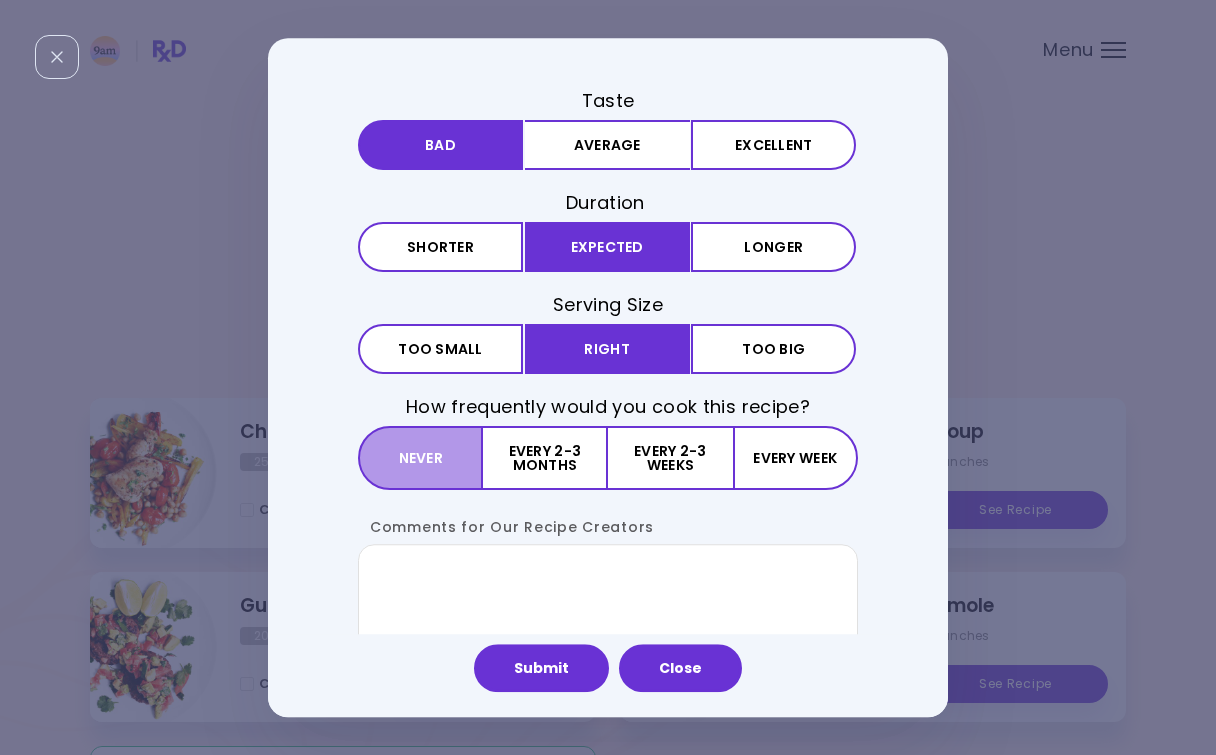 click on "Never" at bounding box center [420, 459] 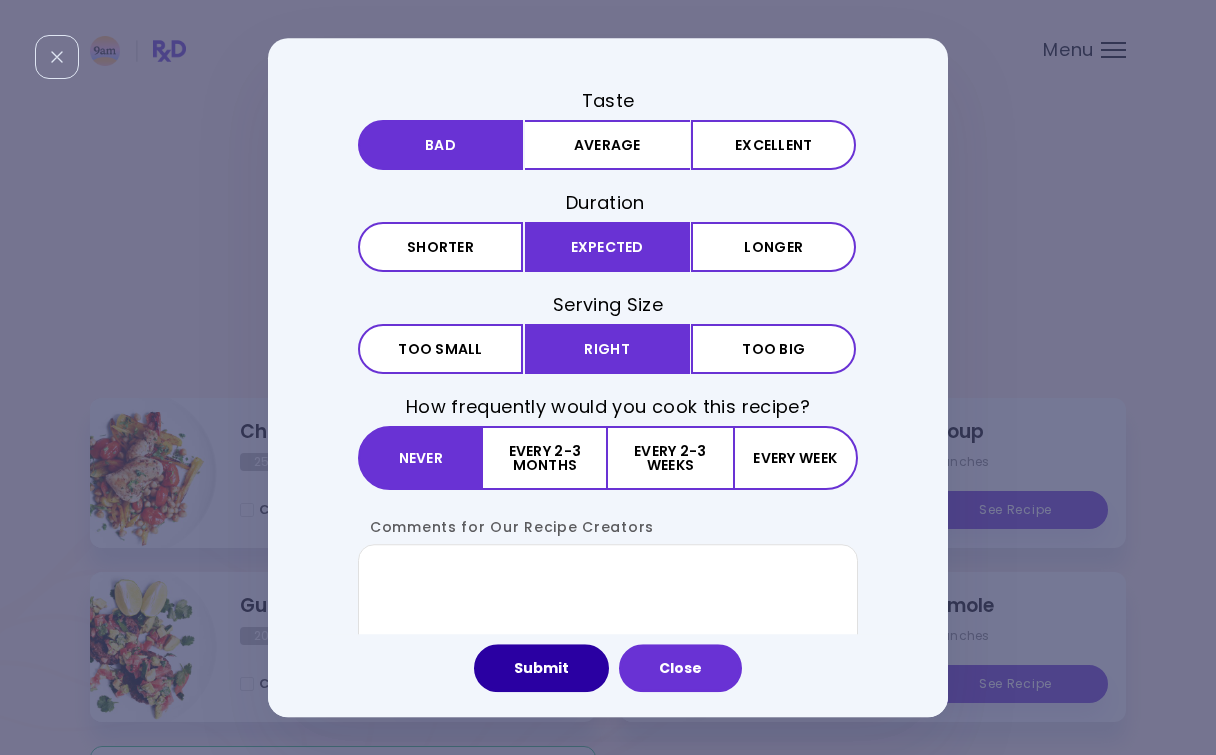 click on "Submit" at bounding box center (541, 668) 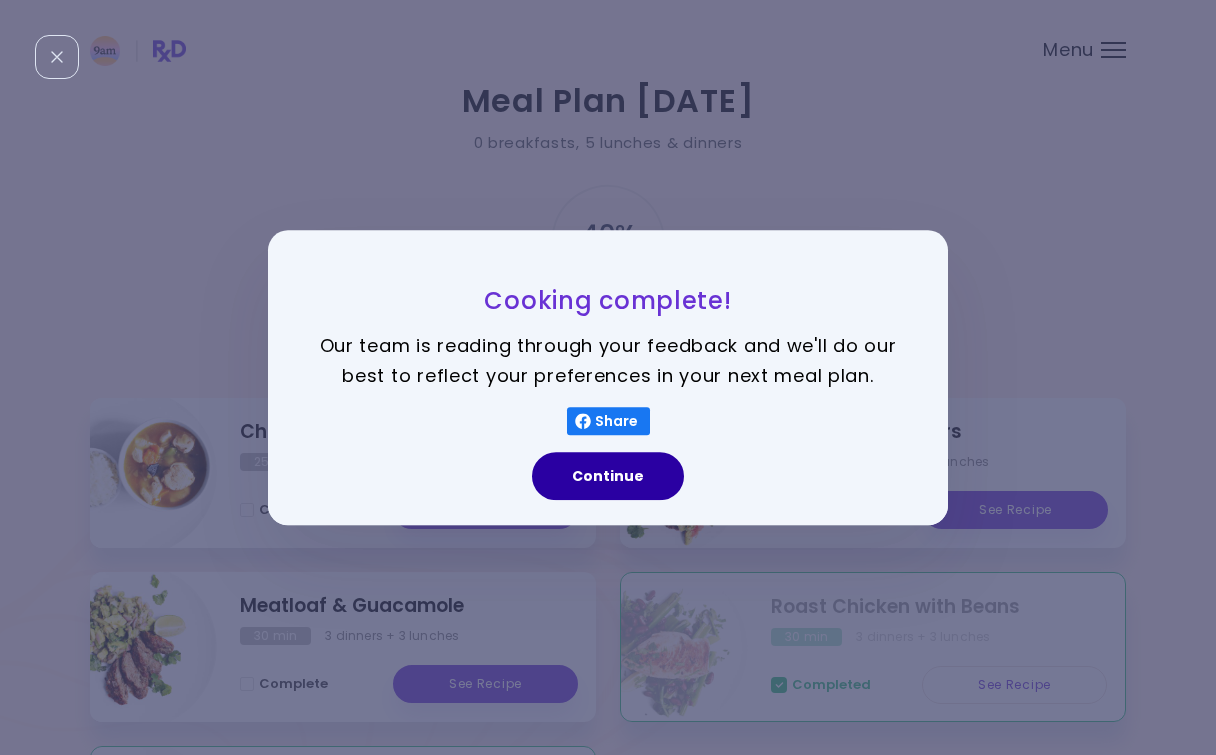 click on "Continue" at bounding box center (608, 476) 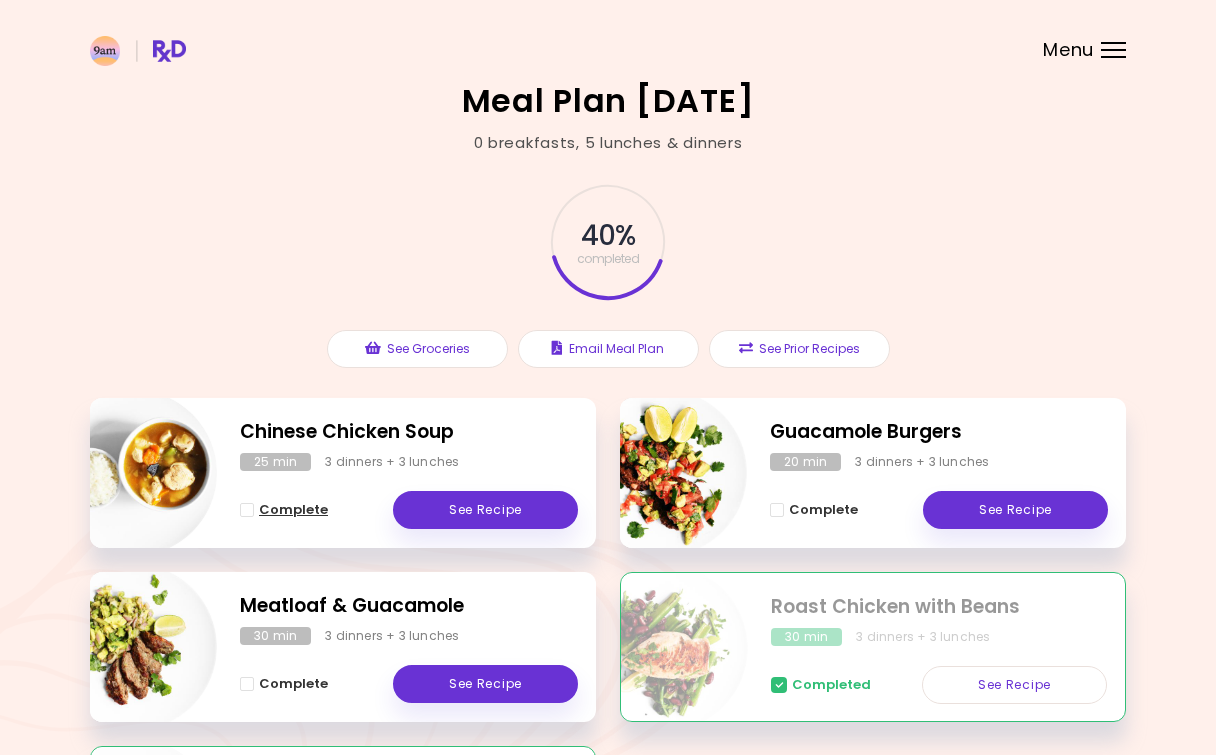 click at bounding box center [247, 510] 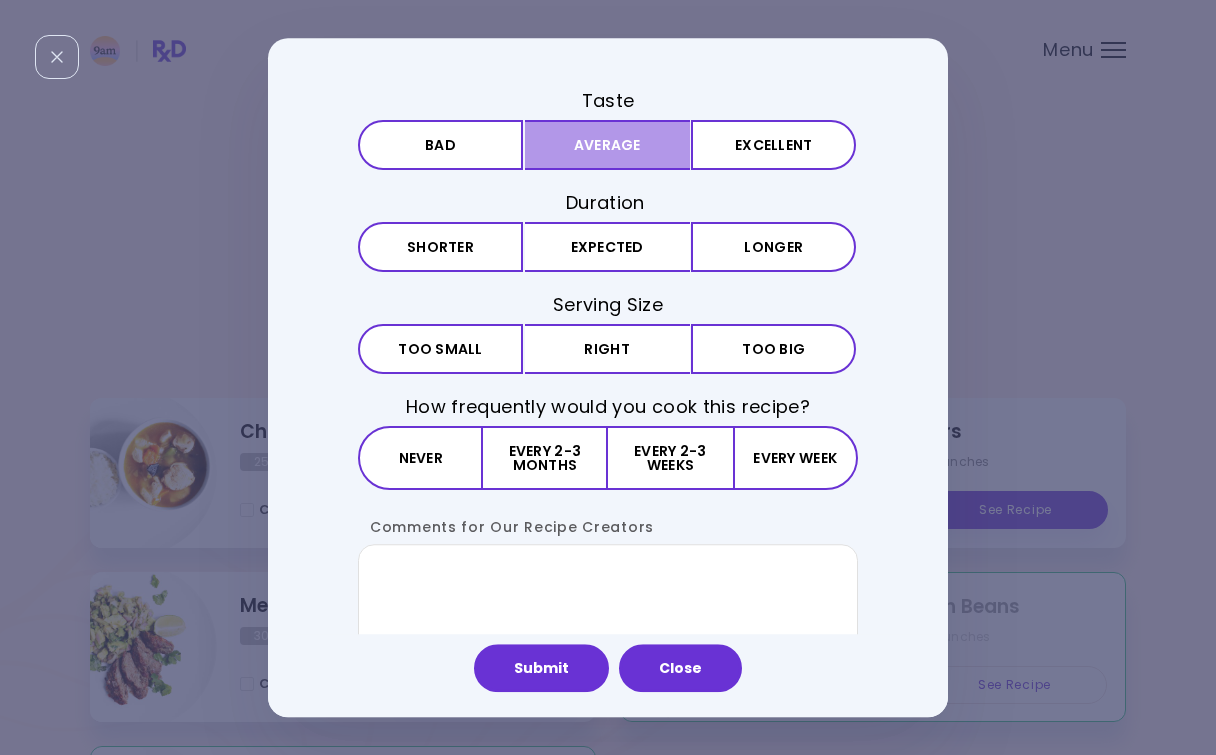 click on "Average" at bounding box center (607, 145) 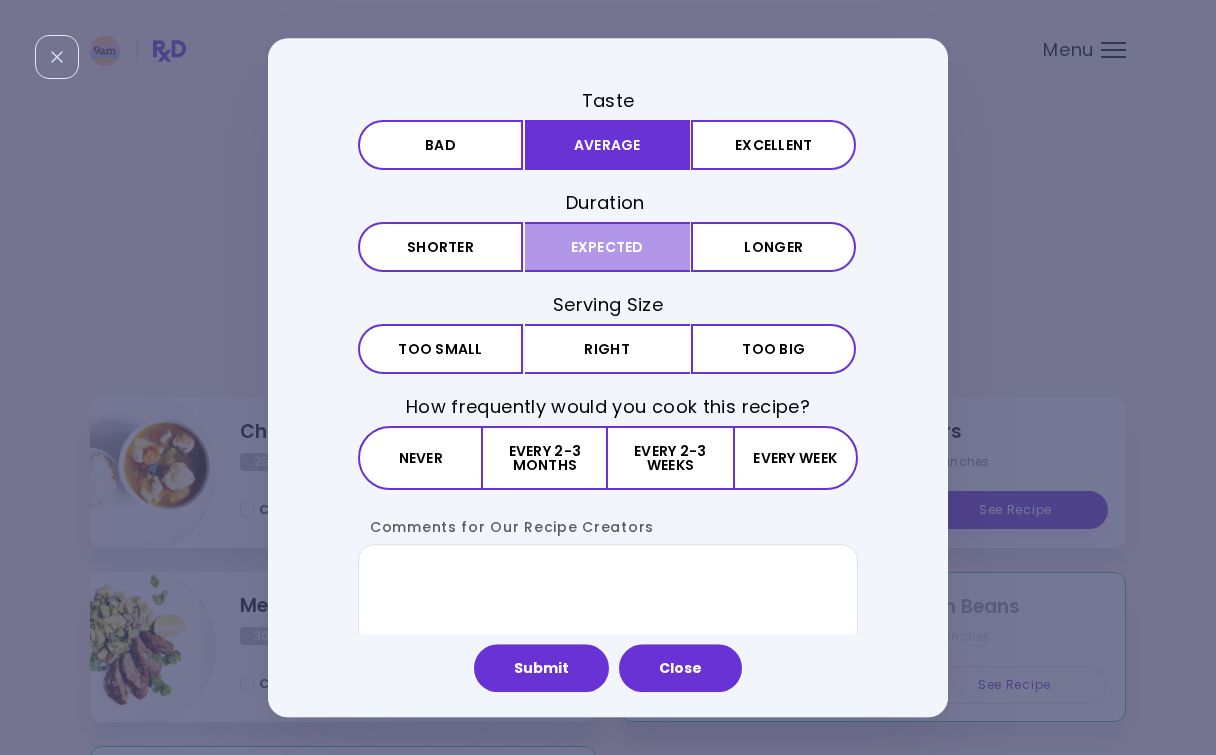click on "Expected" at bounding box center [607, 247] 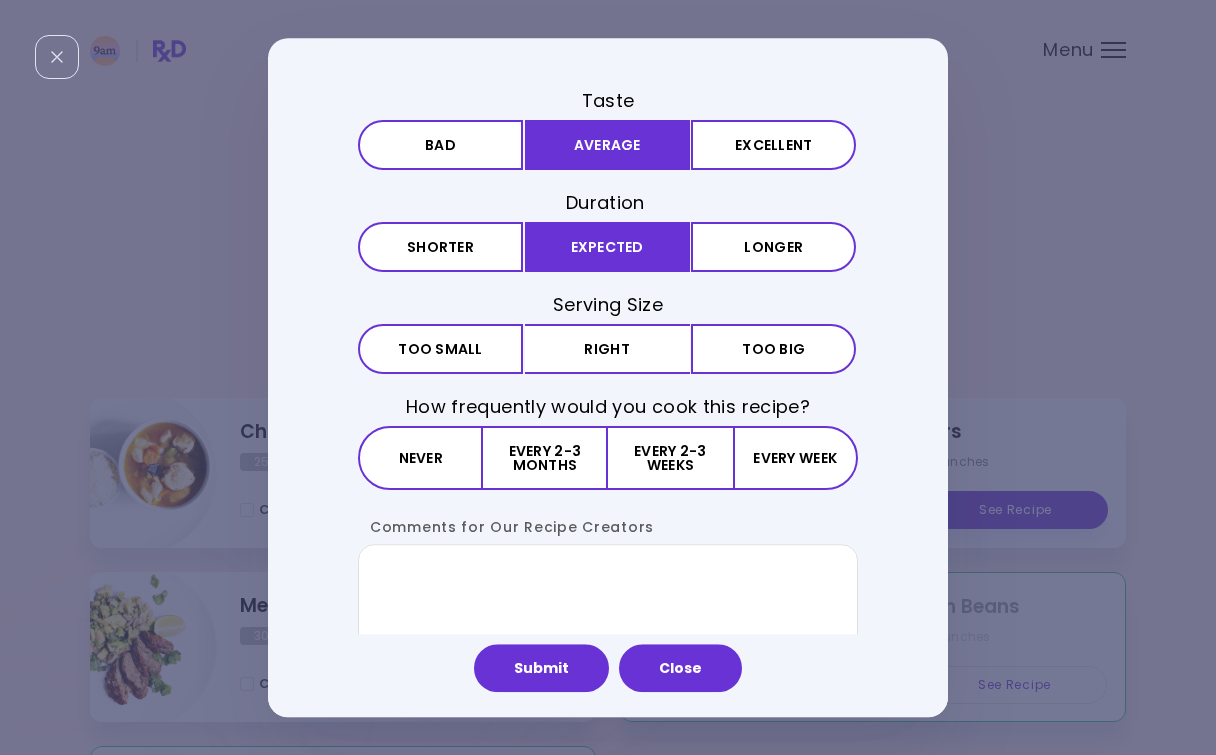 drag, startPoint x: 575, startPoint y: 351, endPoint x: 535, endPoint y: 410, distance: 71.281136 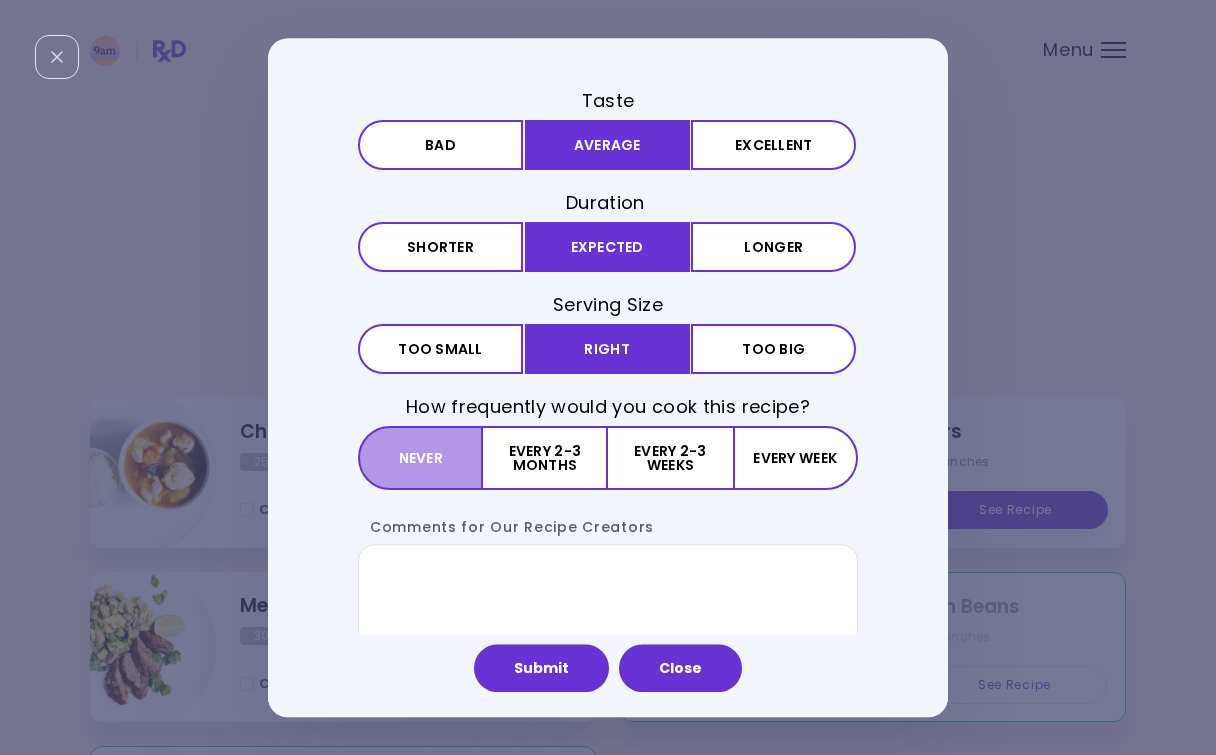 click on "Never" at bounding box center (420, 459) 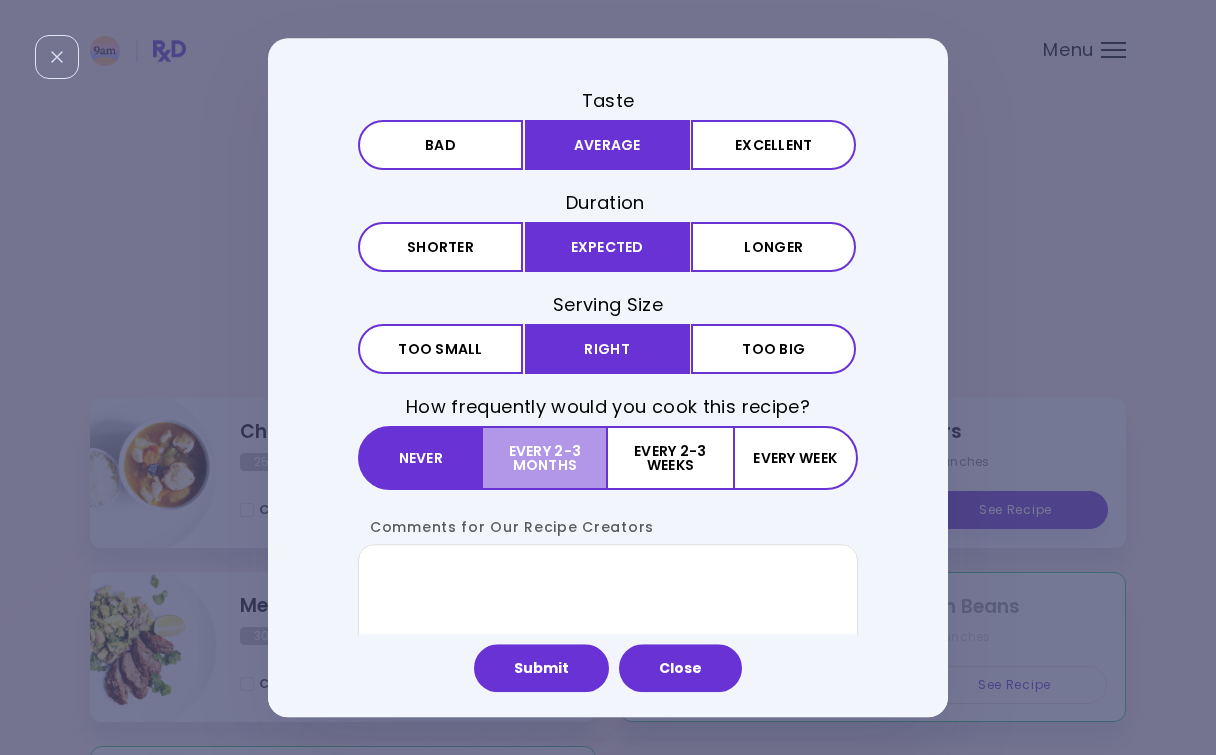 click on "Every 2-3 months" at bounding box center [545, 459] 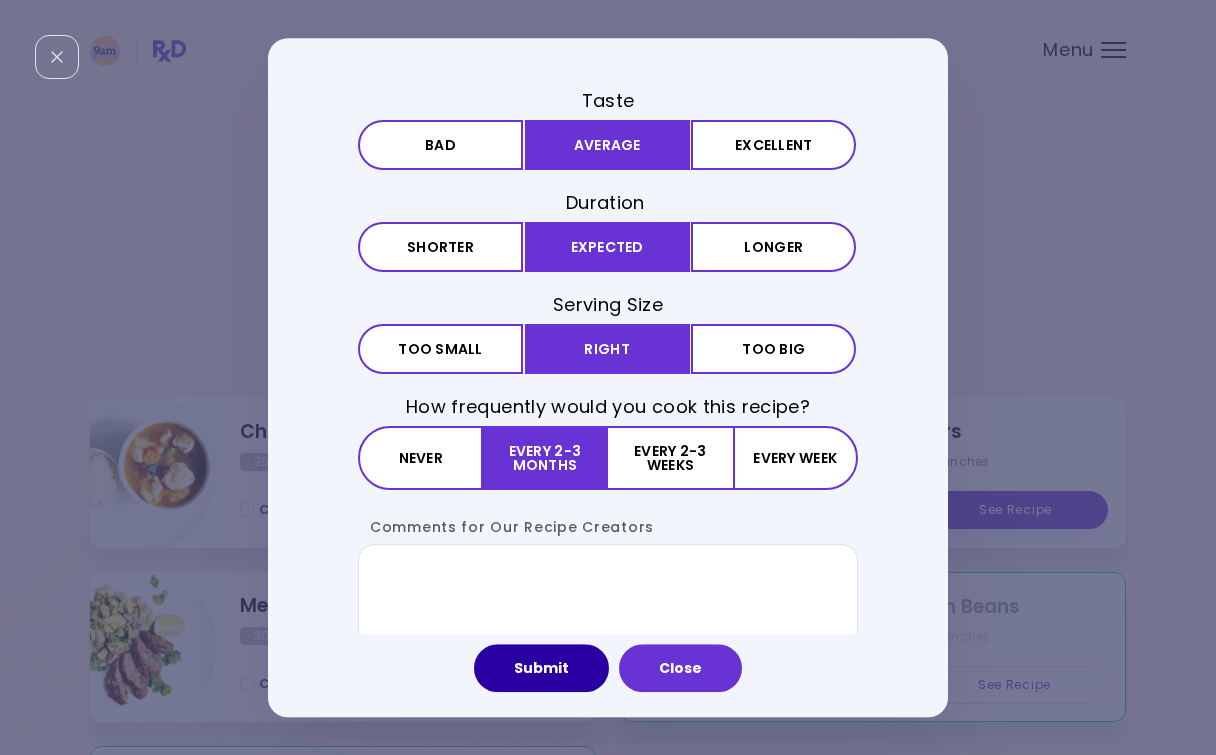 click on "Submit" at bounding box center (541, 668) 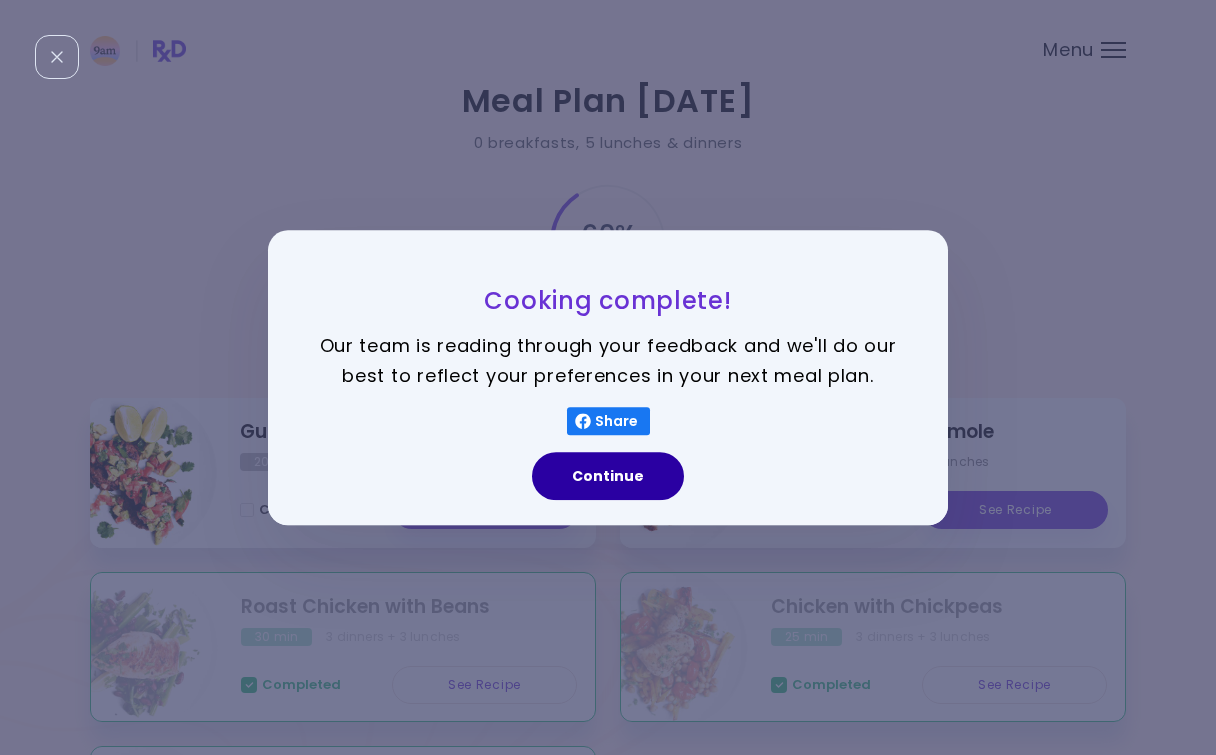 click on "Continue" at bounding box center (608, 476) 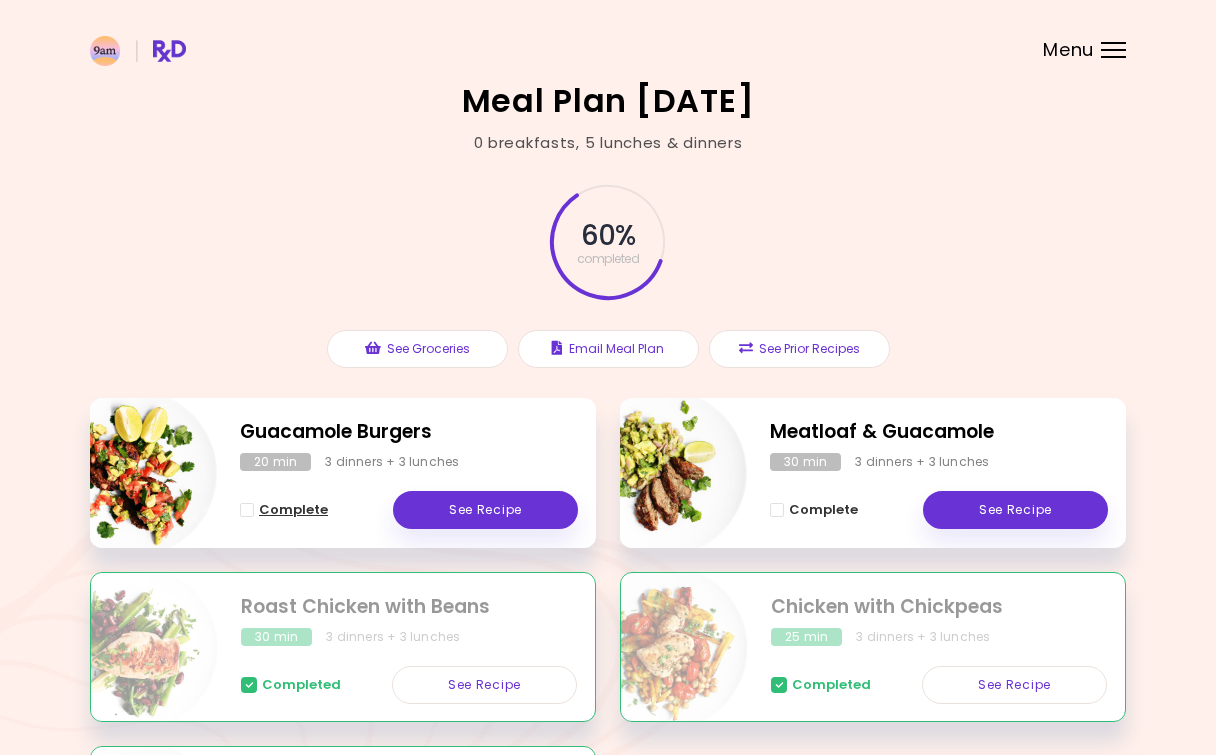 click at bounding box center (247, 510) 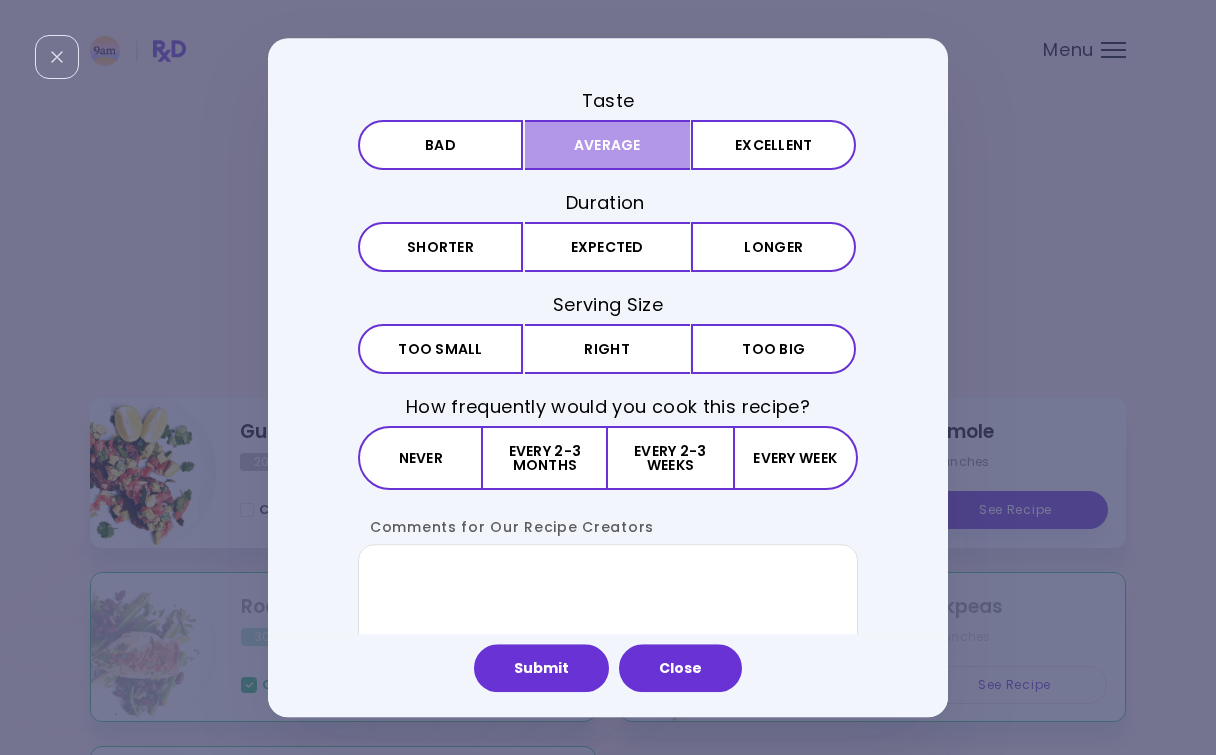 click on "Average" at bounding box center [607, 145] 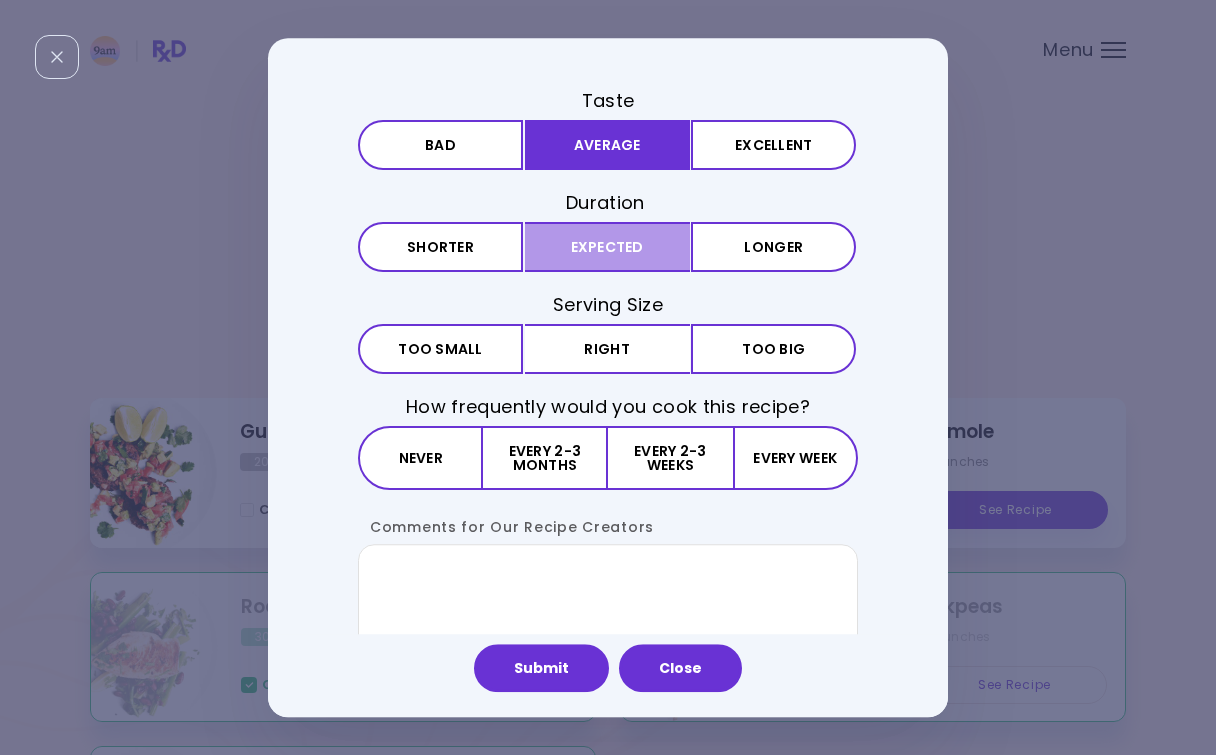 click on "Expected" at bounding box center [607, 247] 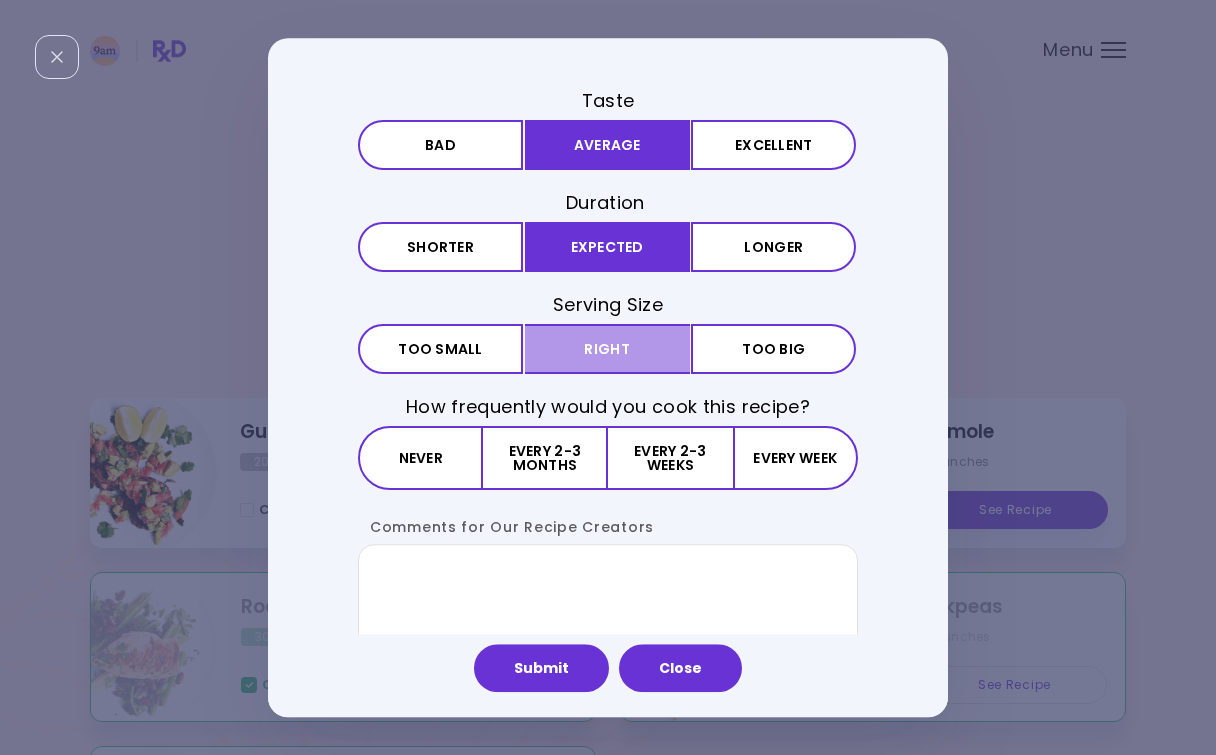 click on "Right" at bounding box center [607, 349] 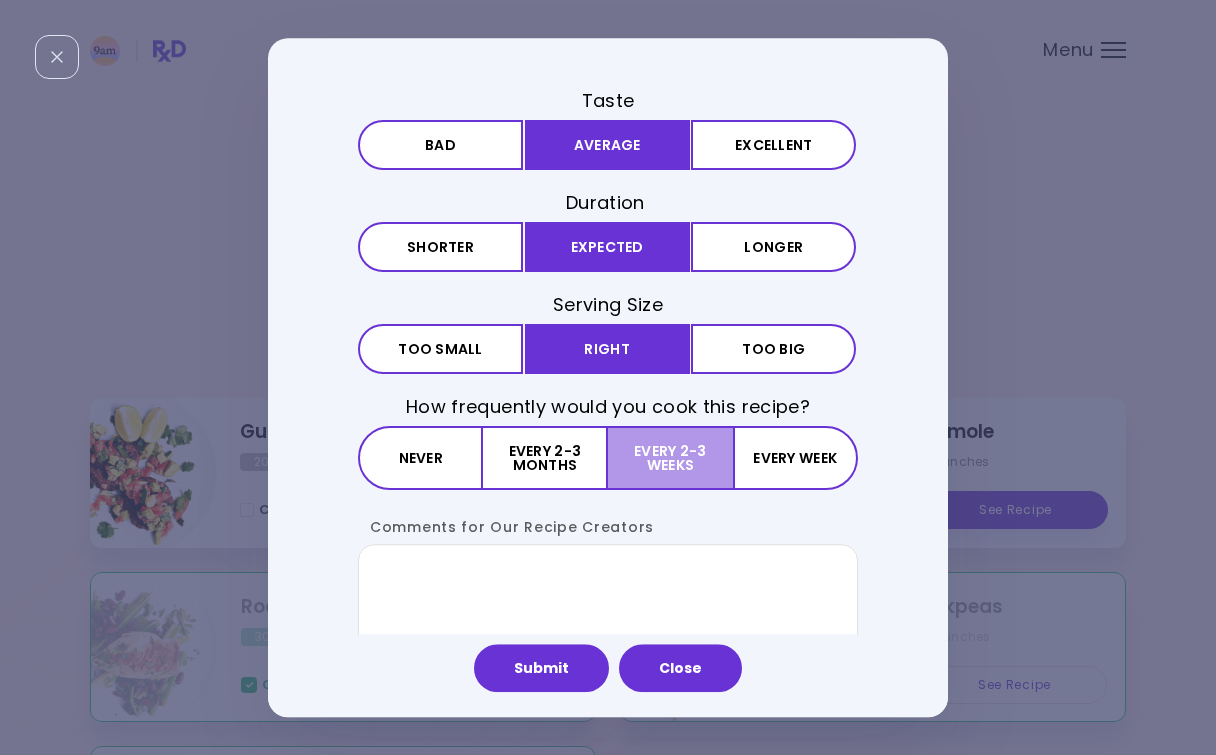 click on "Every 2-3 weeks" at bounding box center (670, 459) 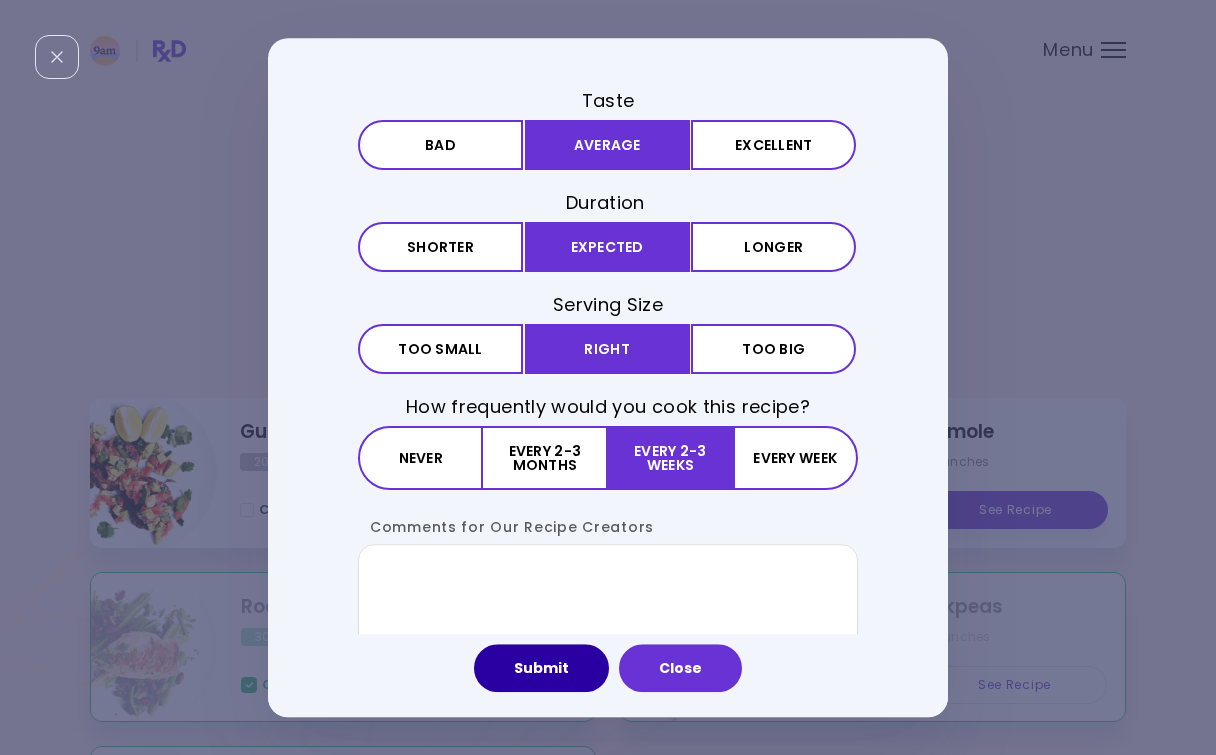 click on "Submit" at bounding box center [541, 668] 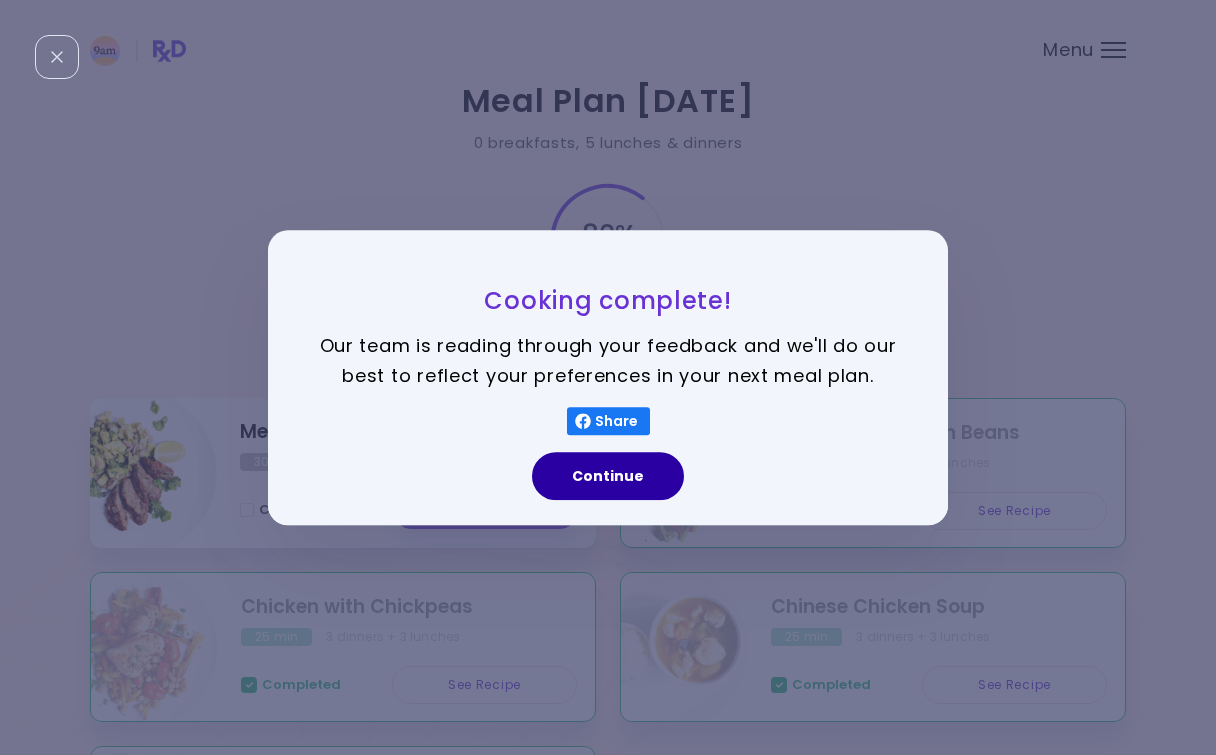 click on "Continue" at bounding box center [608, 476] 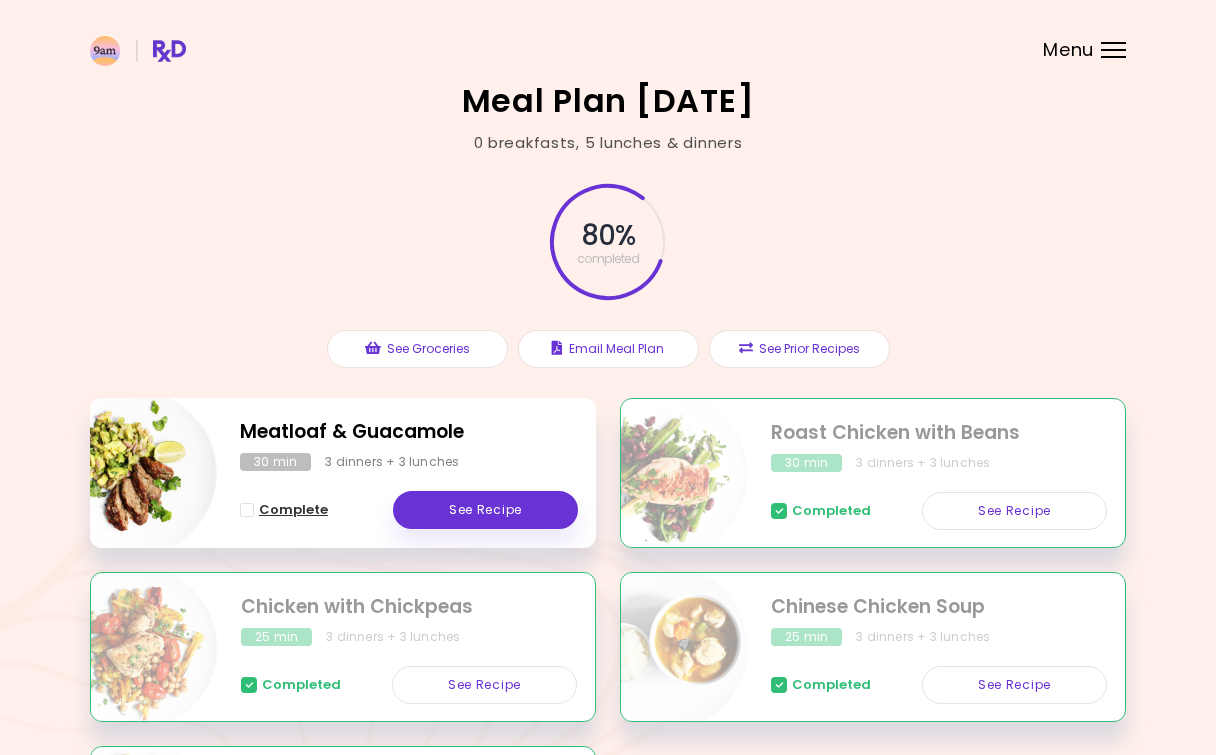 click at bounding box center [247, 510] 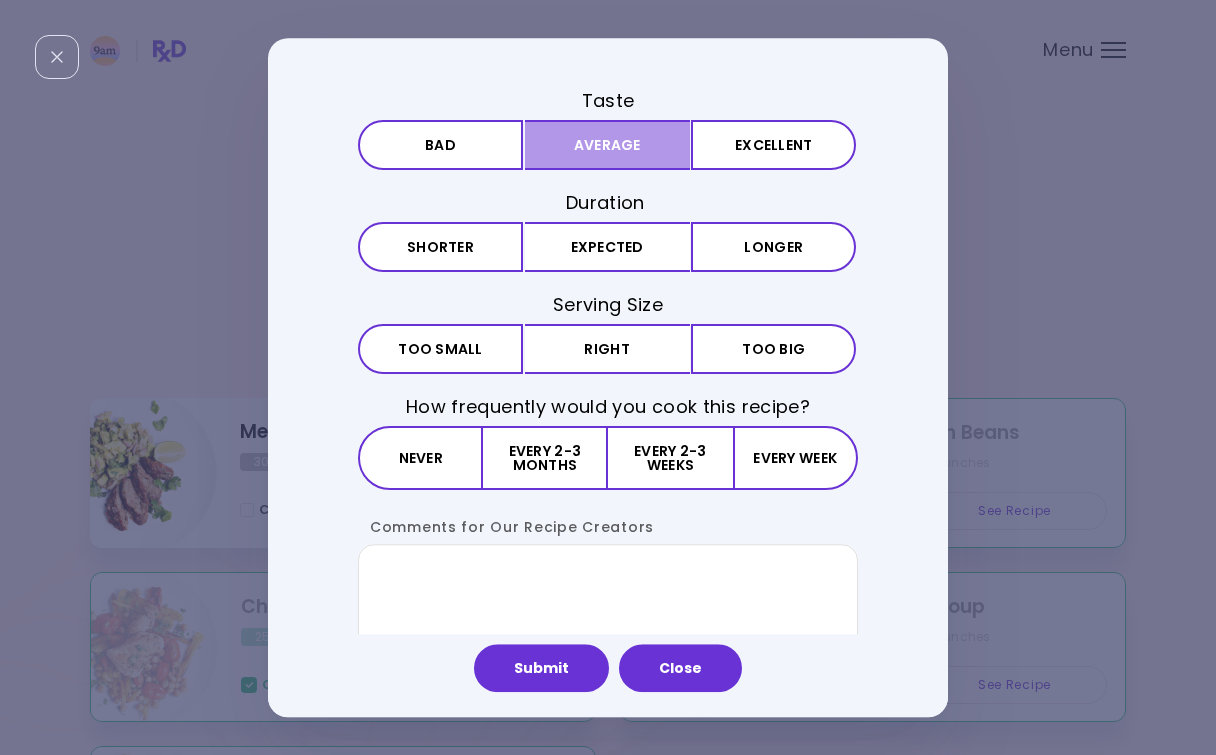 click on "Average" at bounding box center (607, 145) 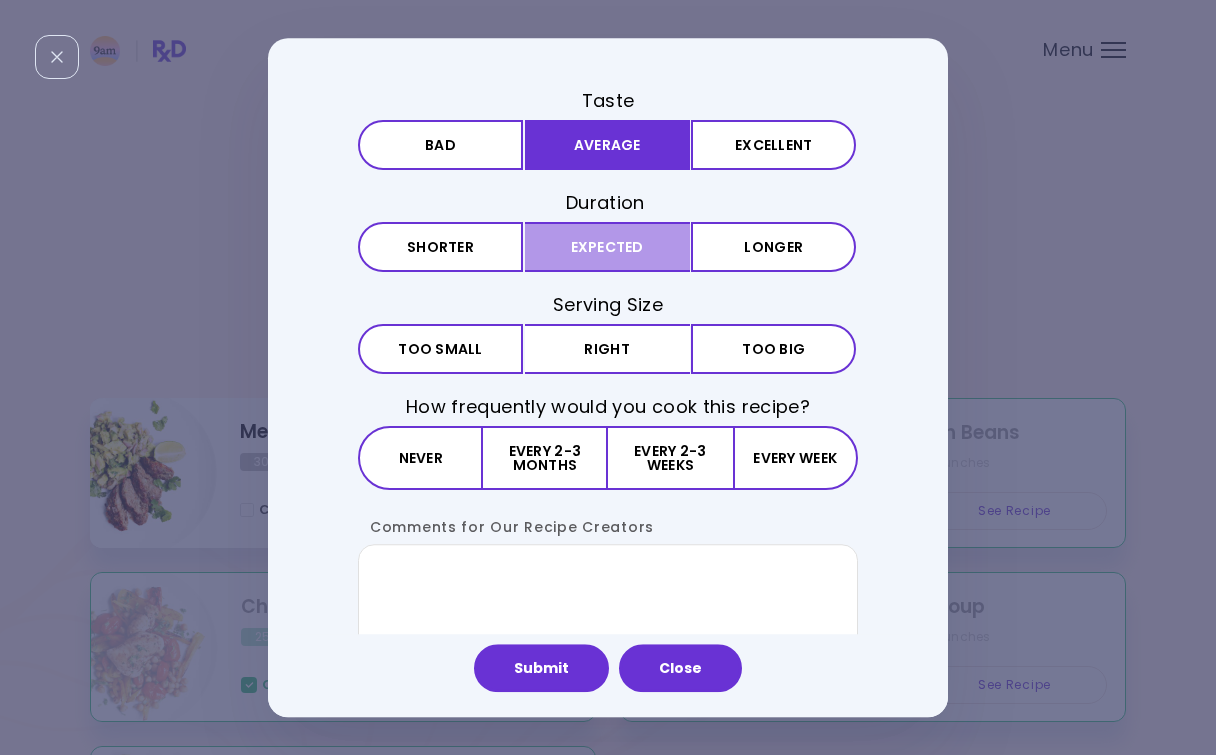 click on "Expected" at bounding box center (607, 247) 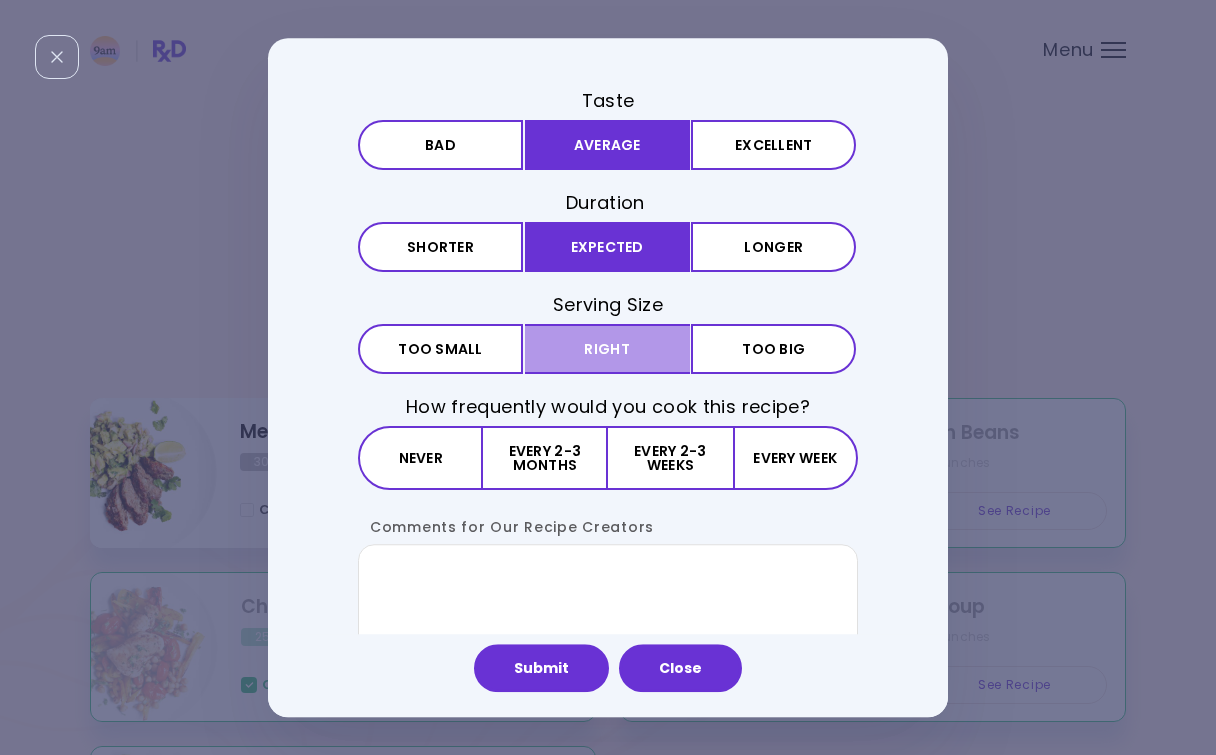 click on "Right" at bounding box center (607, 349) 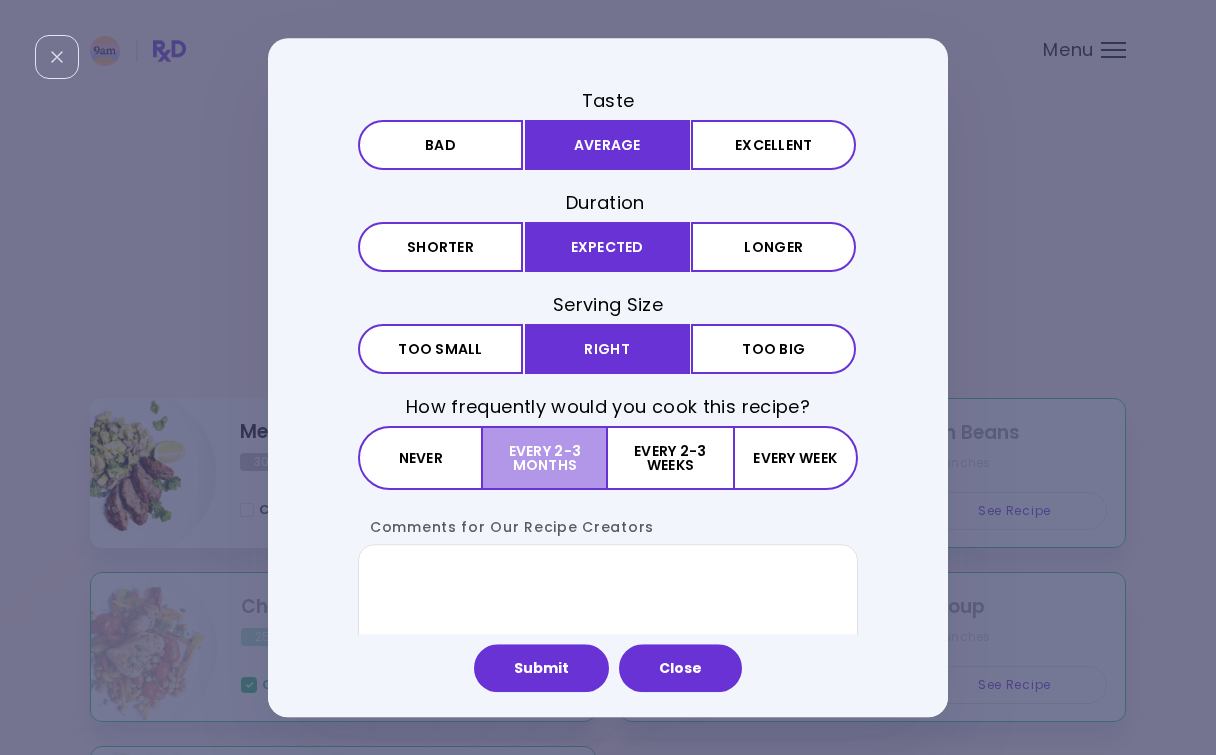 click on "Every 2-3 months" at bounding box center [545, 459] 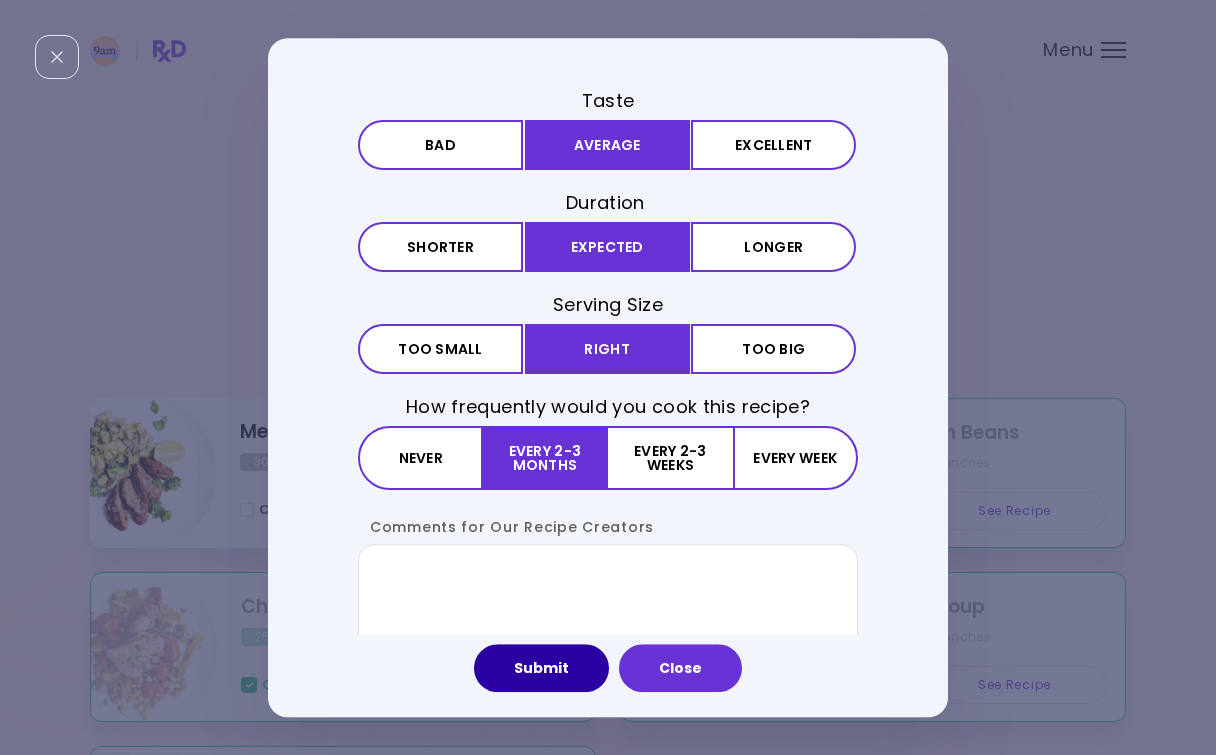 click on "Submit" at bounding box center [541, 668] 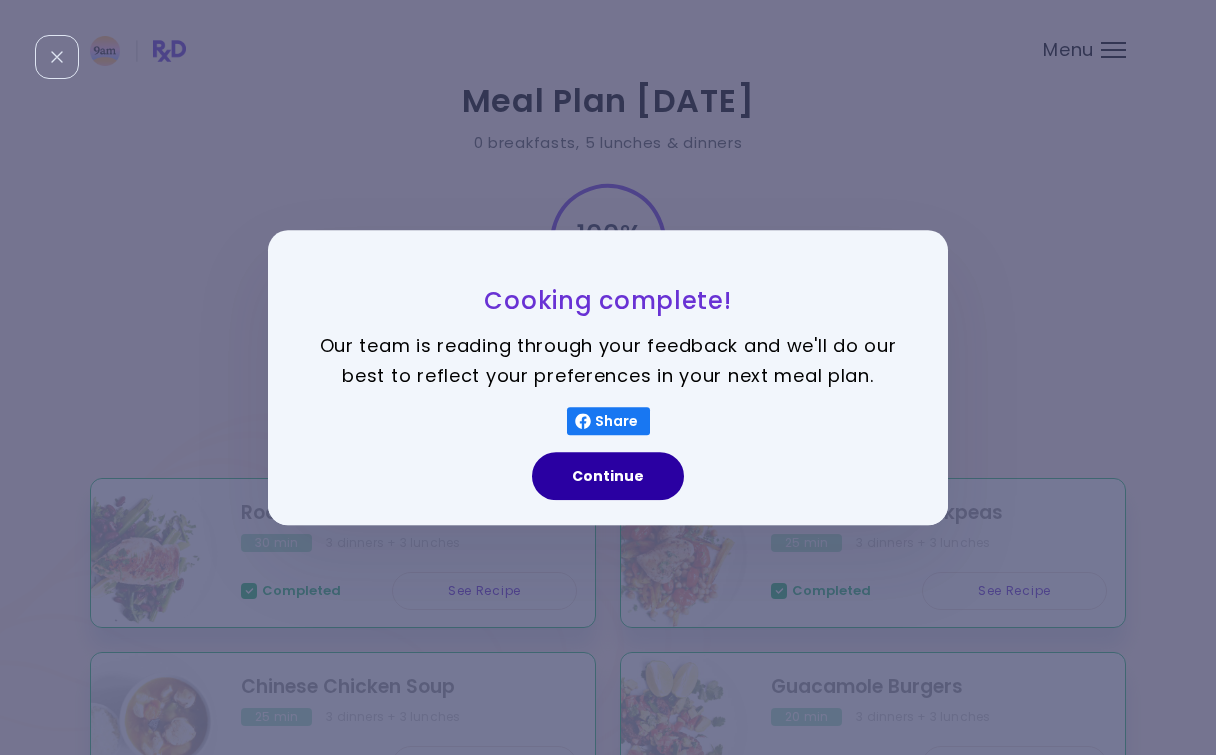 click on "Continue" at bounding box center [608, 476] 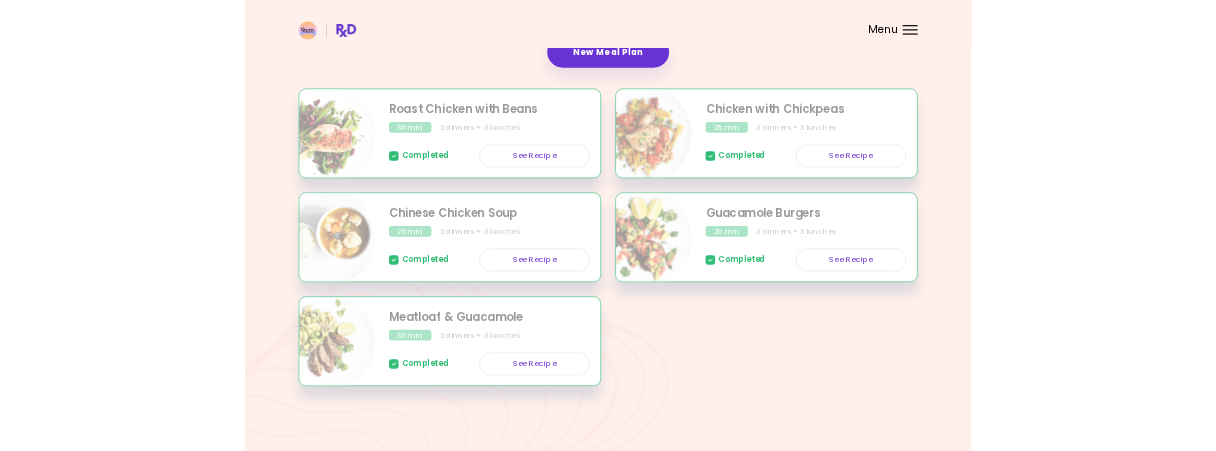 scroll, scrollTop: 0, scrollLeft: 0, axis: both 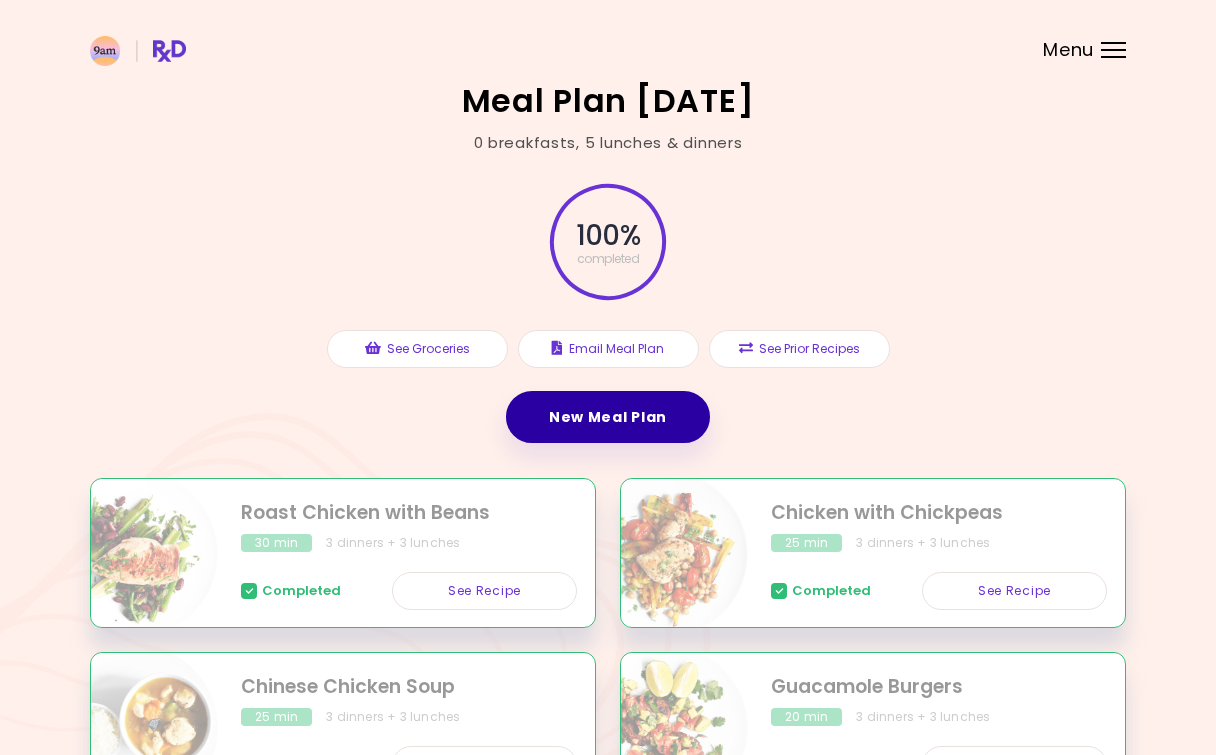click on "New Meal Plan" at bounding box center [608, 417] 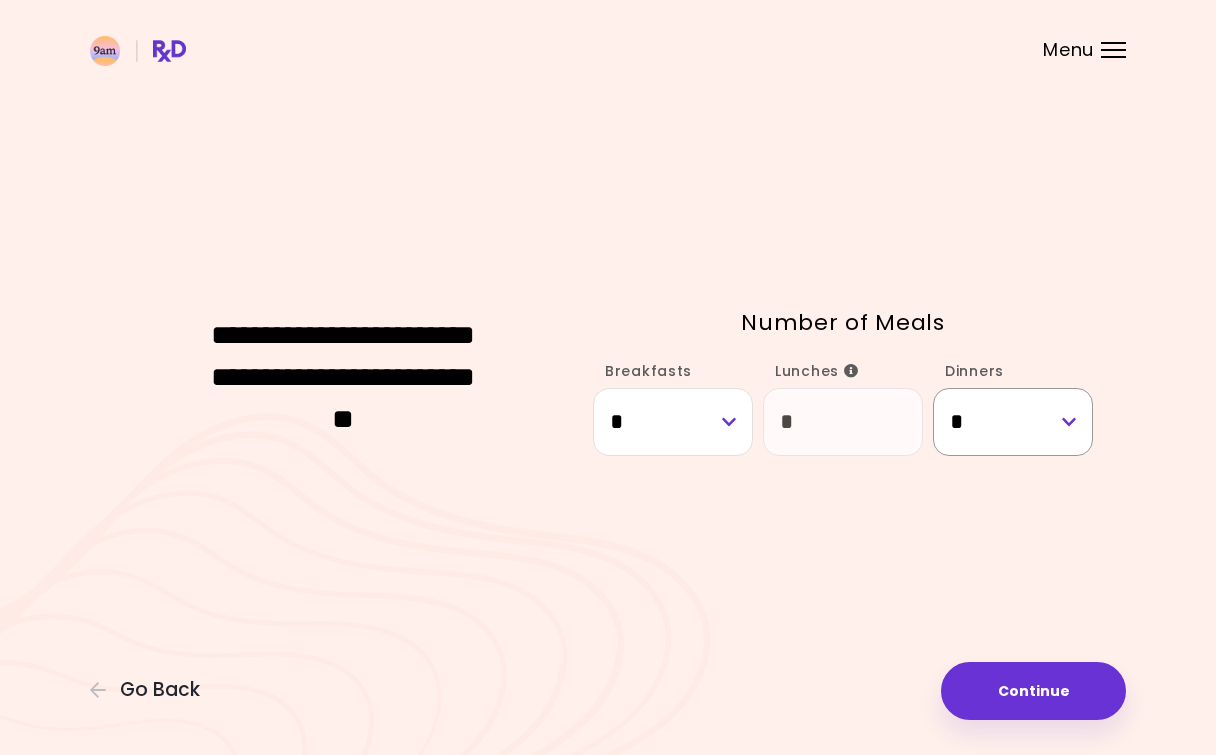 click on "* * * * * * * *" at bounding box center (1013, 422) 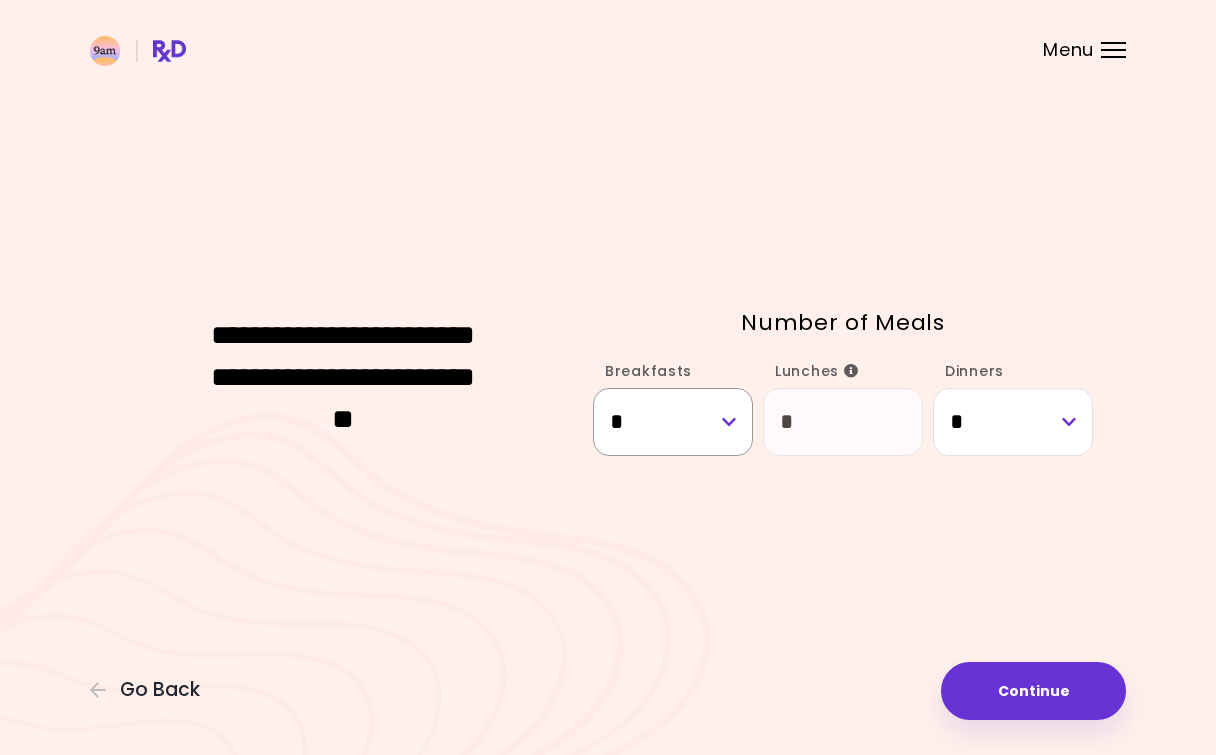 click on "* * * * * * * *" at bounding box center [673, 422] 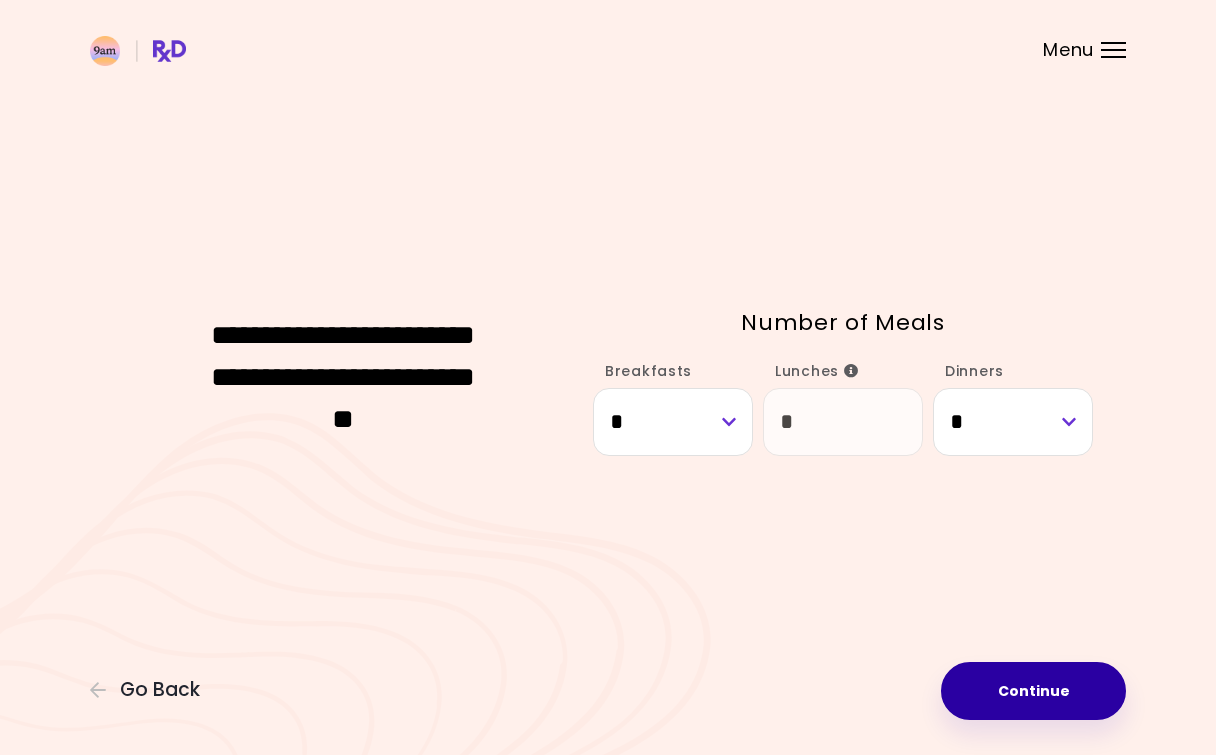 click on "Continue" at bounding box center (1033, 691) 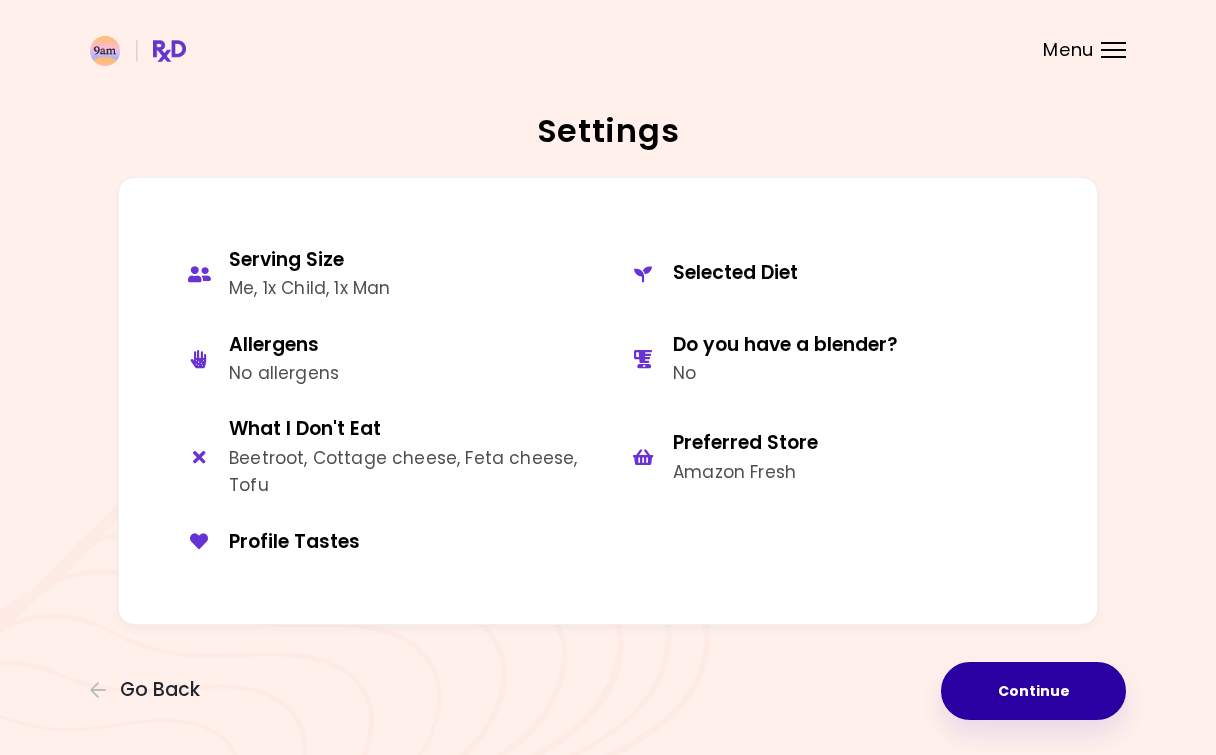 click on "Continue" at bounding box center [1033, 691] 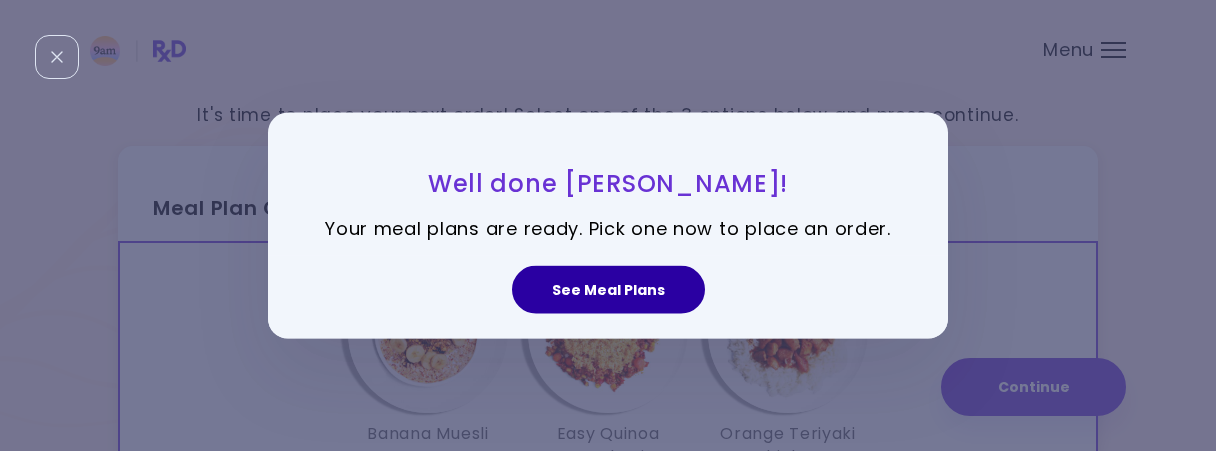 click on "See Meal Plans" at bounding box center (608, 290) 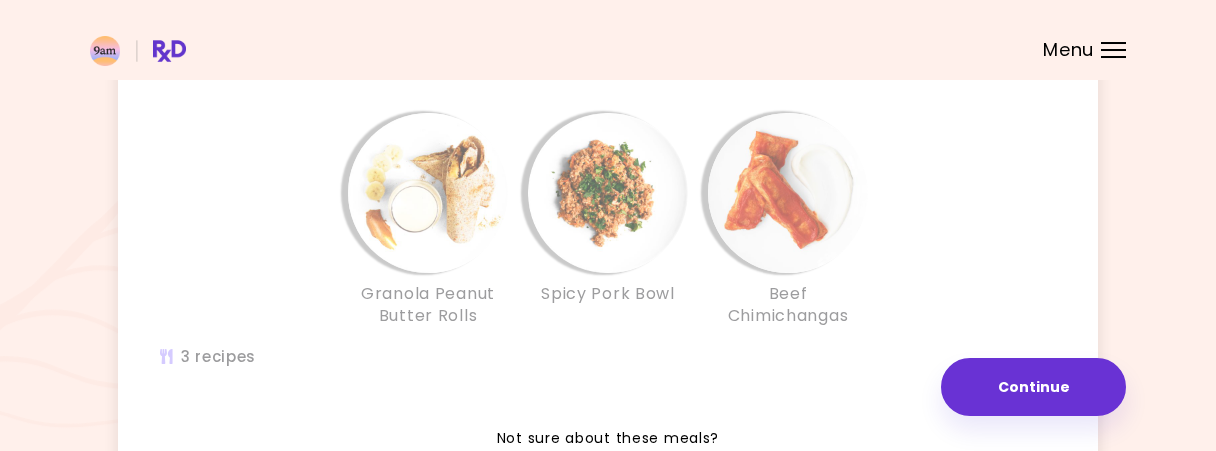 scroll, scrollTop: 936, scrollLeft: 0, axis: vertical 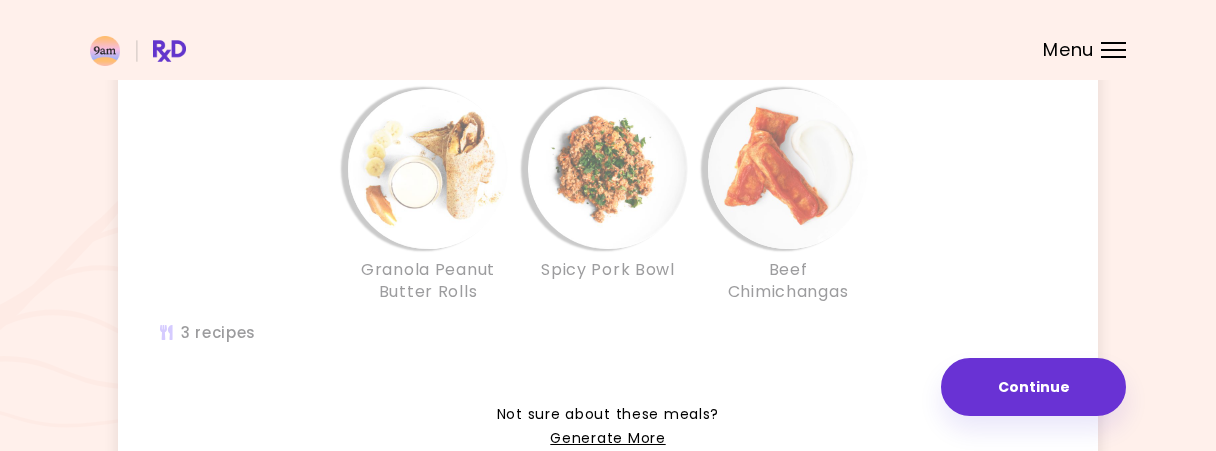 click at bounding box center (788, 169) 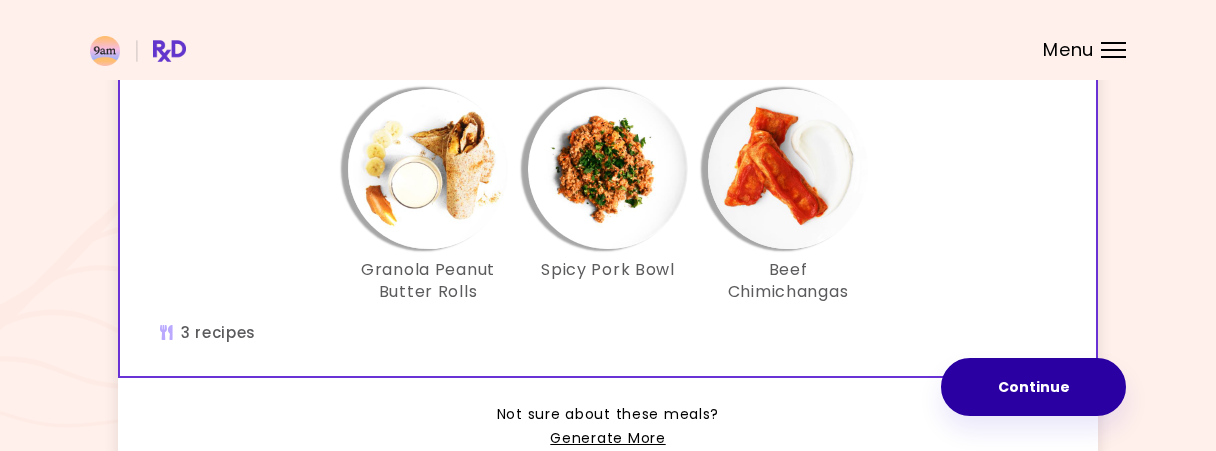 click on "Continue" at bounding box center [1033, 387] 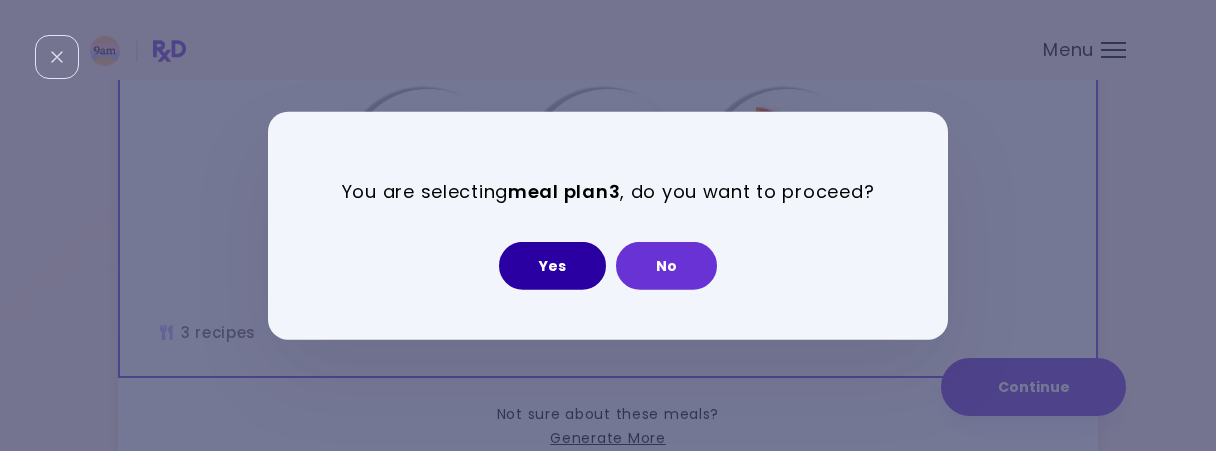 click on "Yes" at bounding box center (552, 266) 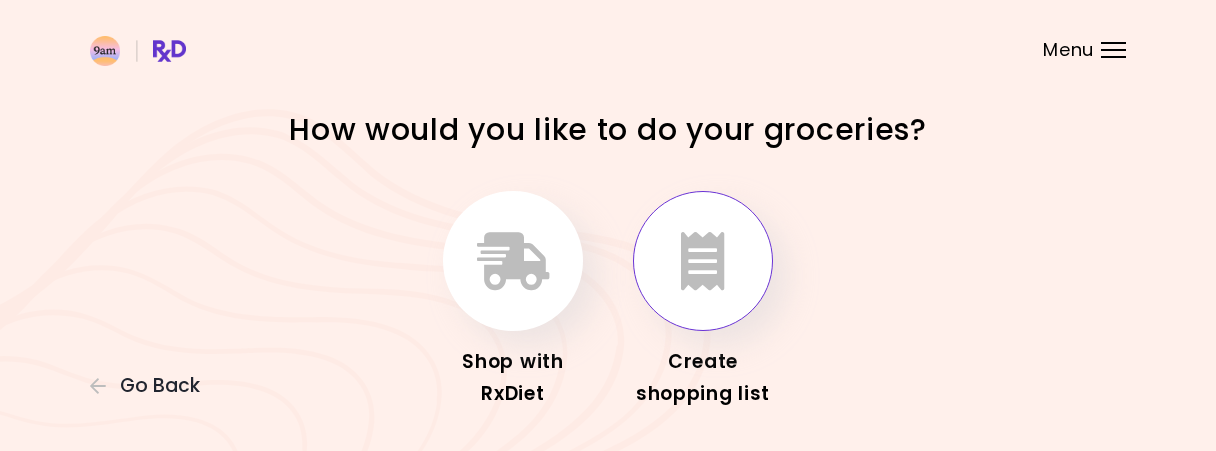 click at bounding box center (703, 261) 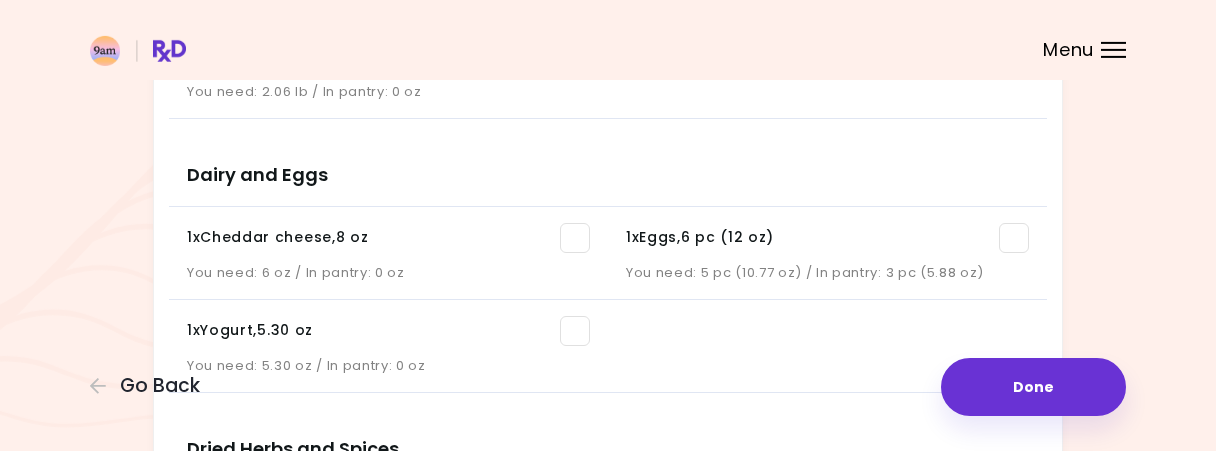 scroll, scrollTop: 416, scrollLeft: 0, axis: vertical 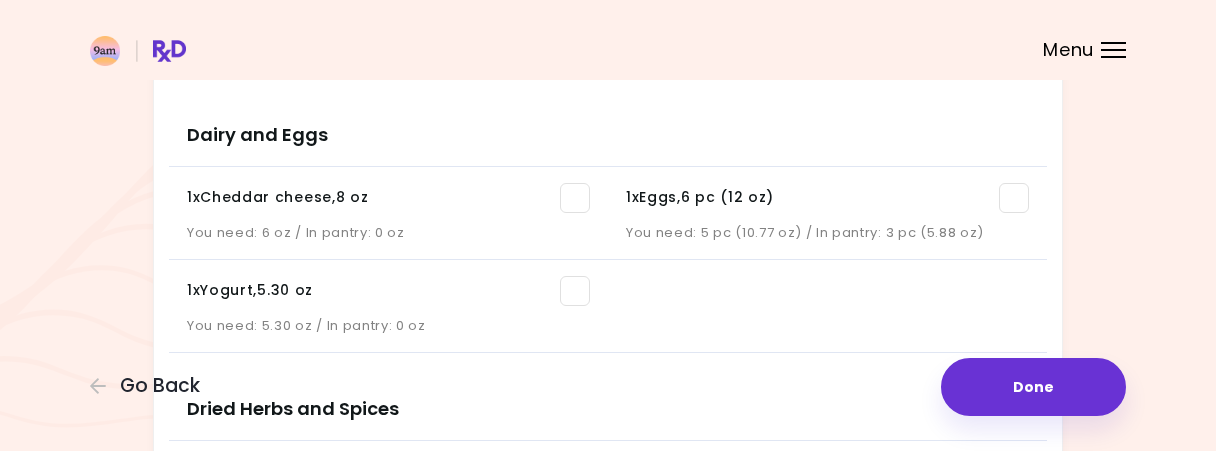 drag, startPoint x: 1023, startPoint y: 193, endPoint x: 997, endPoint y: 199, distance: 26.683329 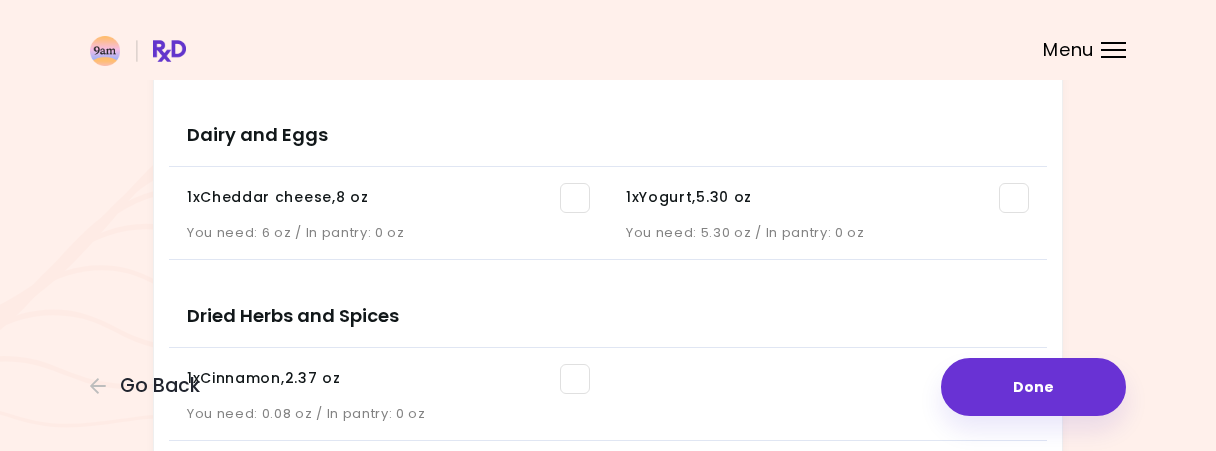 click at bounding box center [575, 198] 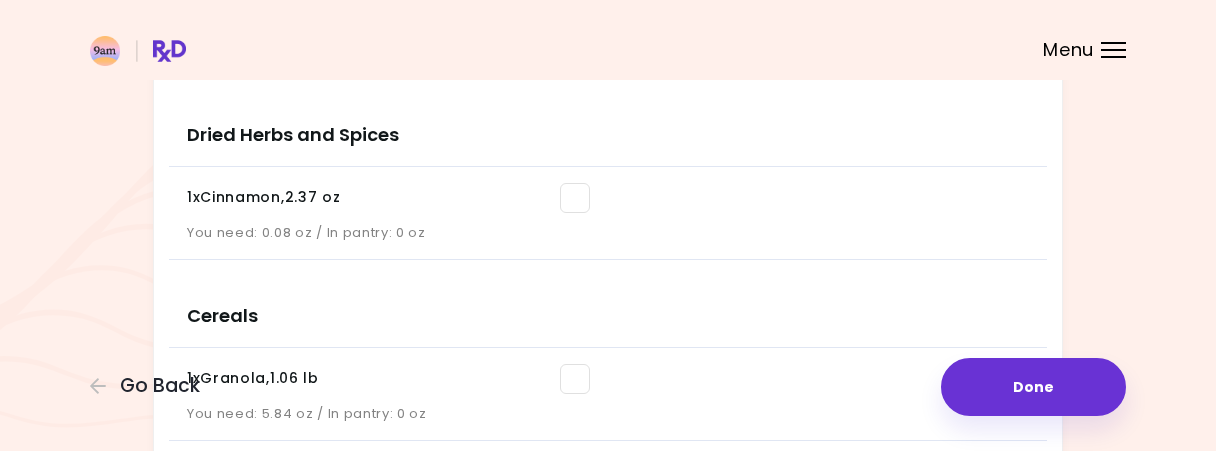click at bounding box center [575, 198] 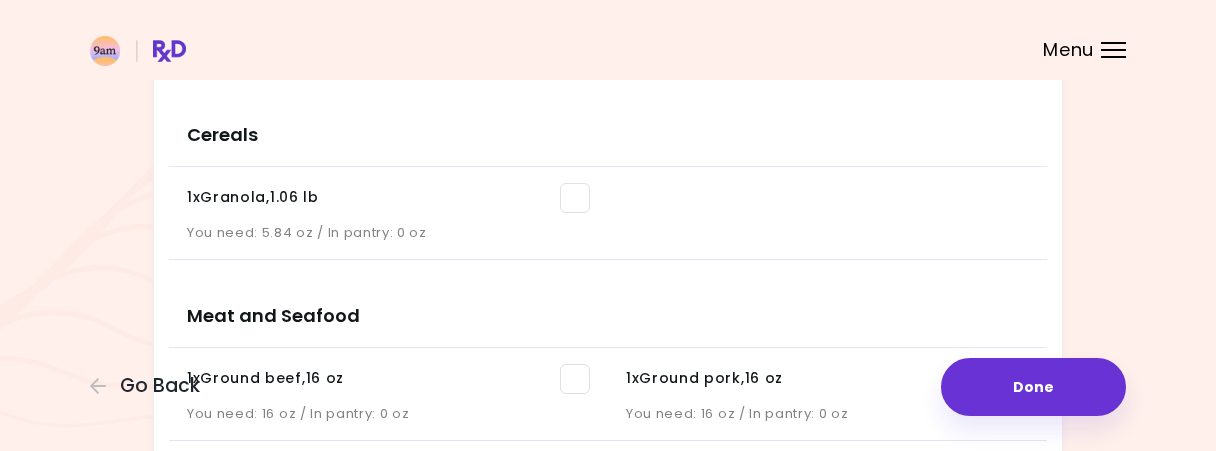 click at bounding box center [575, 198] 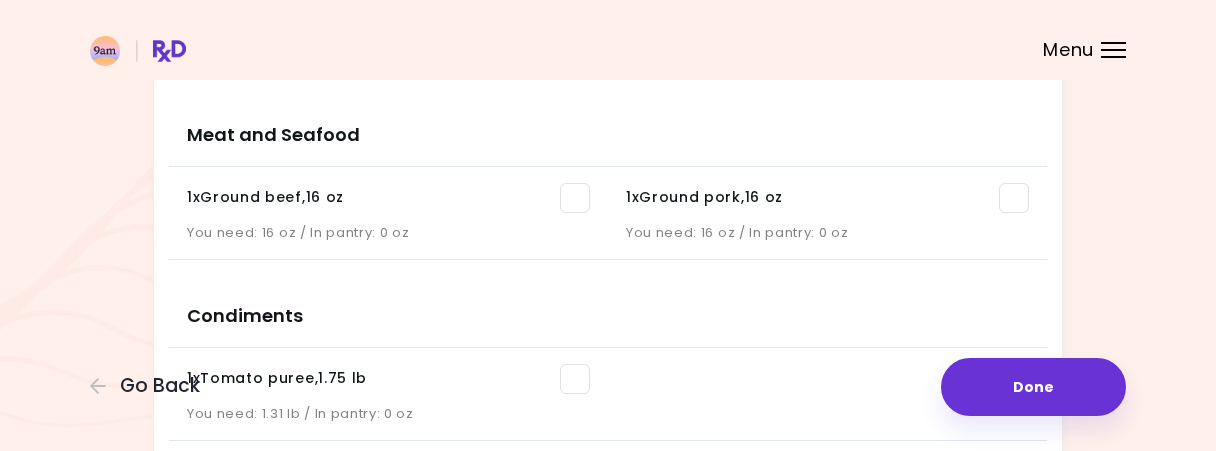 click at bounding box center (575, 198) 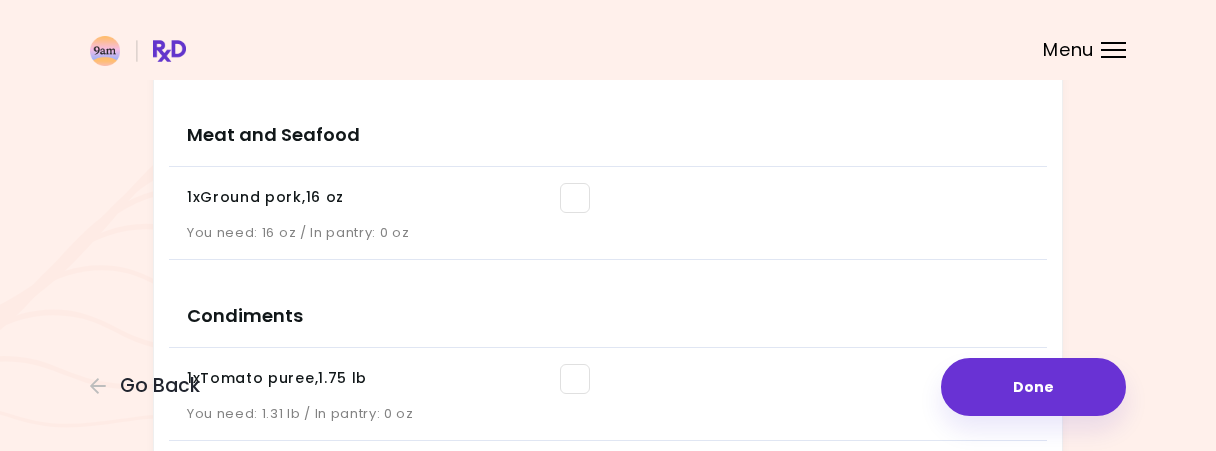 click at bounding box center (575, 198) 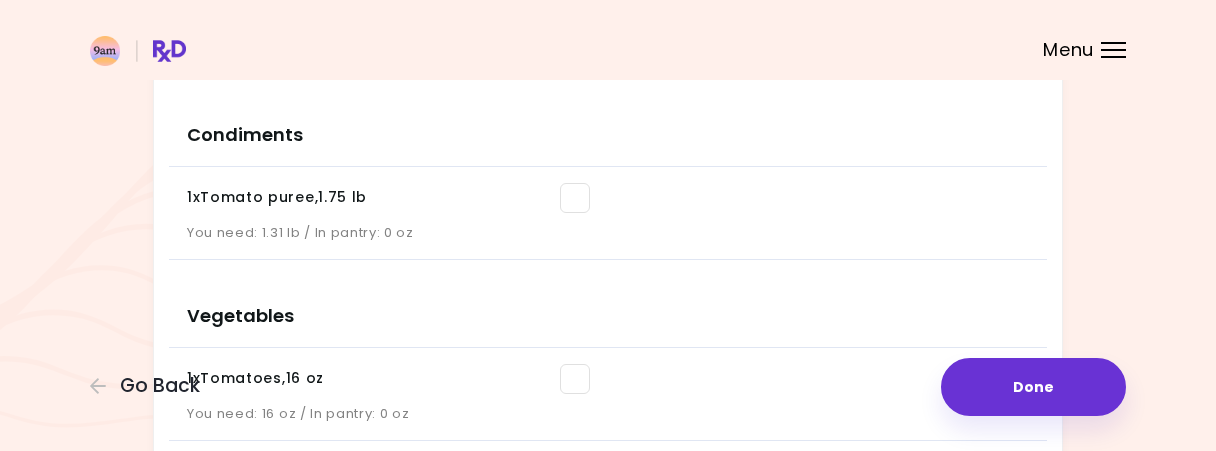 click on "1 x  Tomato puree ,  1.75 lb" at bounding box center (388, 198) 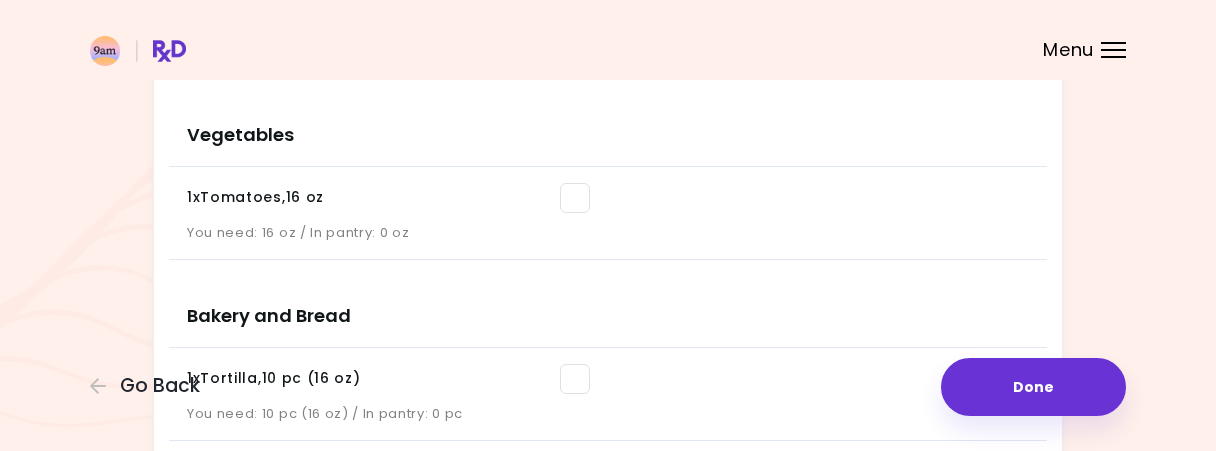 click at bounding box center (575, 198) 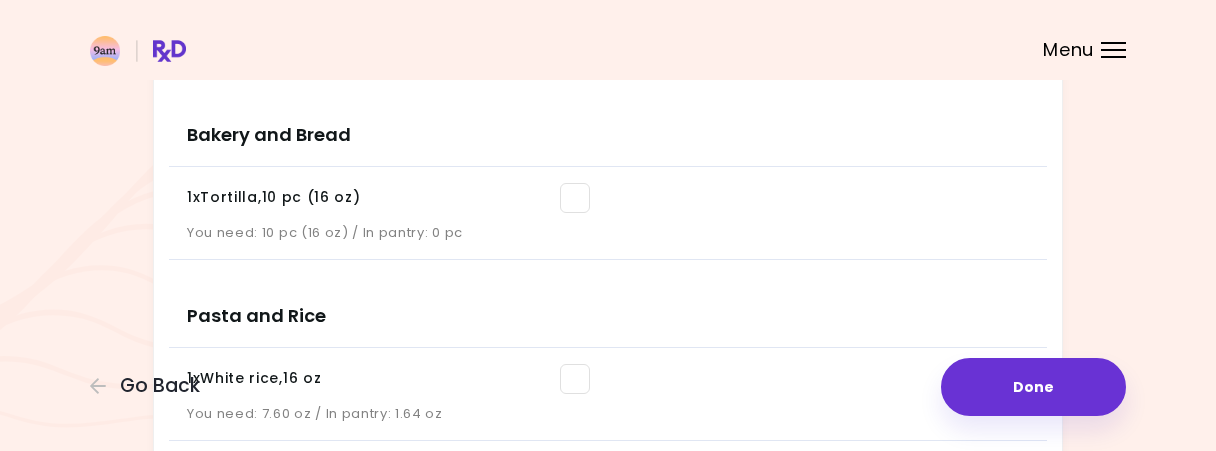 click at bounding box center (575, 198) 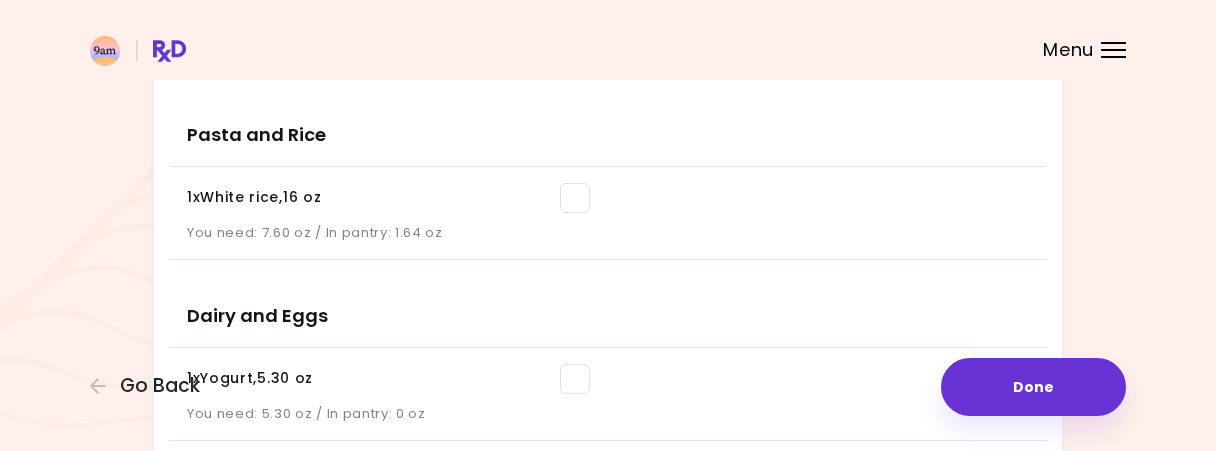 click at bounding box center (575, 198) 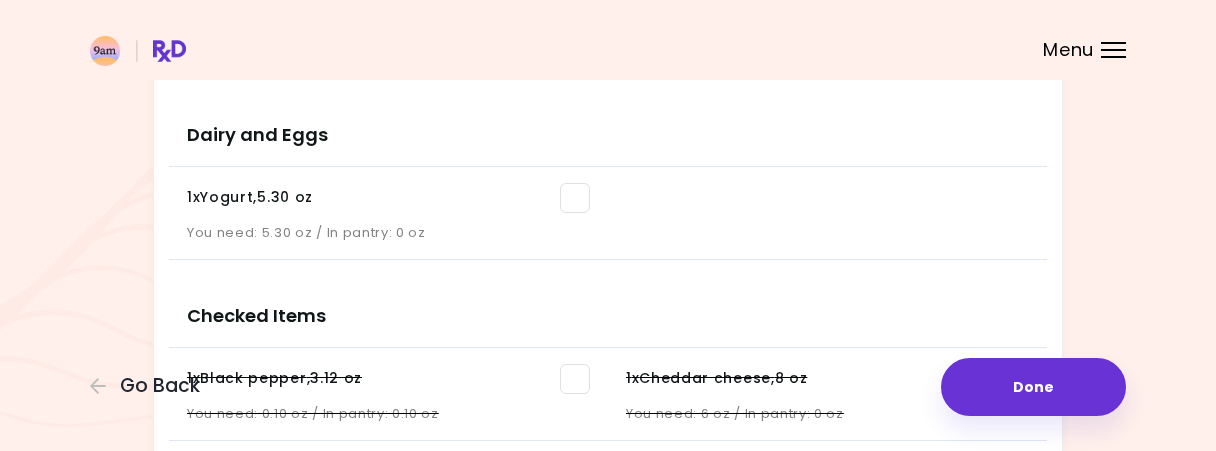 click at bounding box center [575, 198] 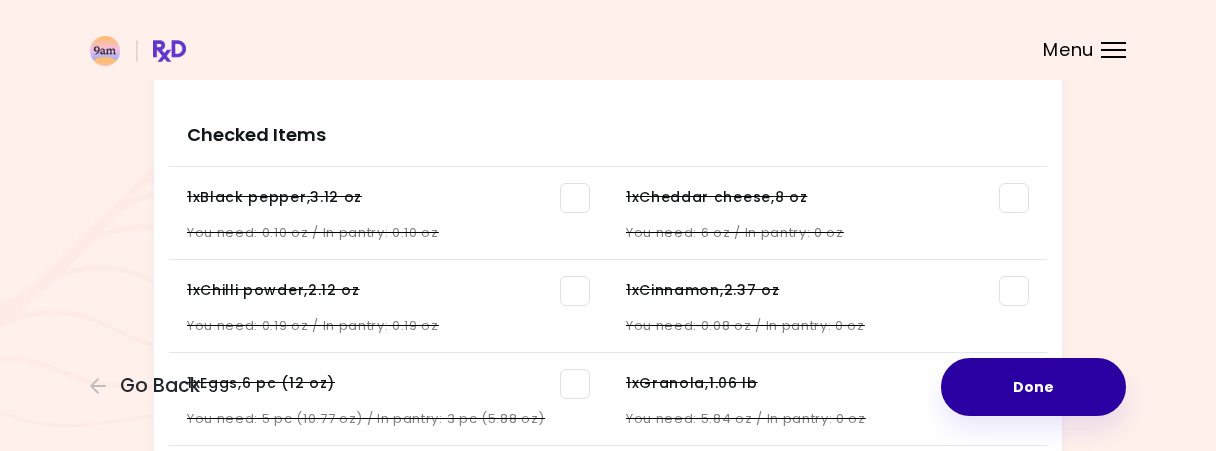 click on "Done" at bounding box center (1033, 387) 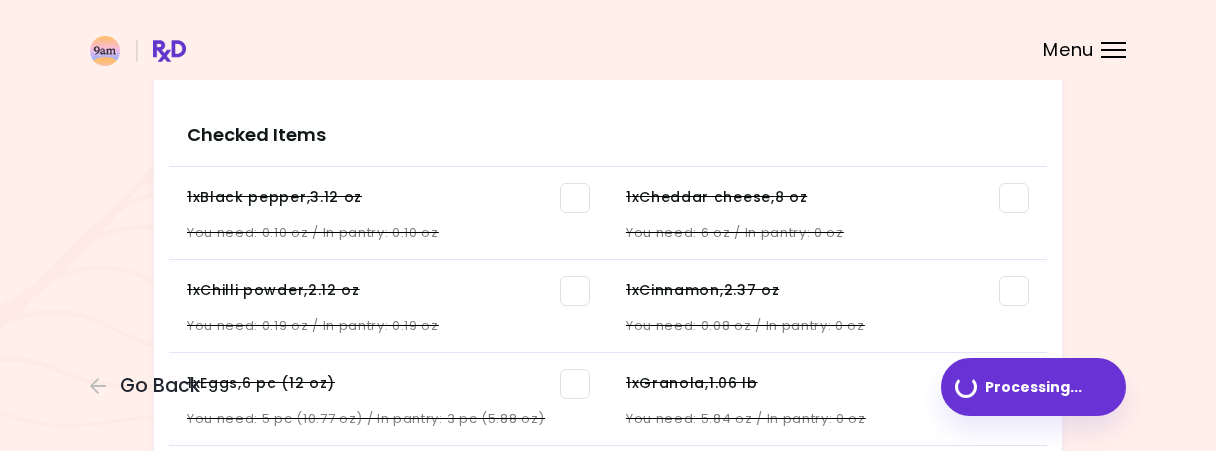 scroll, scrollTop: 0, scrollLeft: 0, axis: both 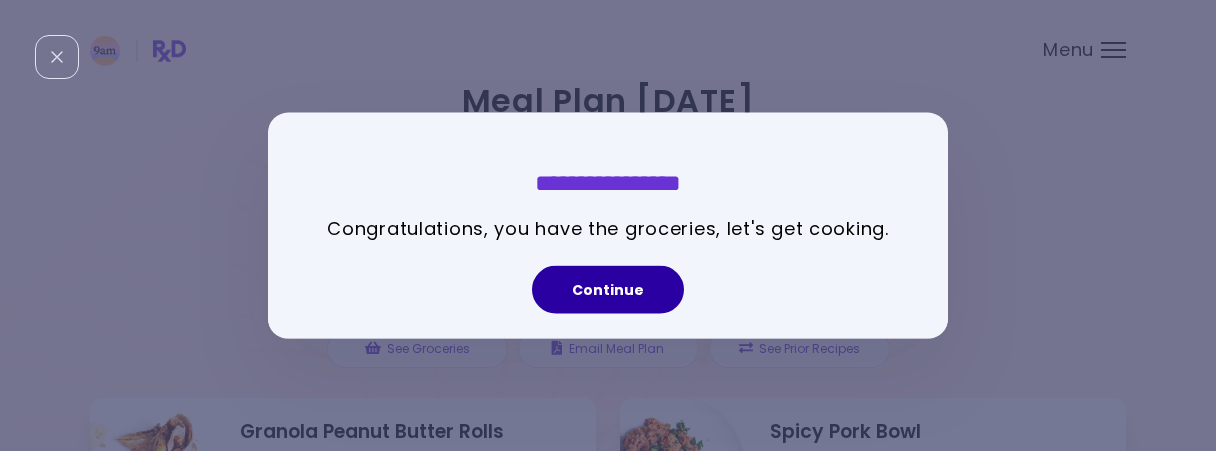 click on "Continue" at bounding box center (608, 290) 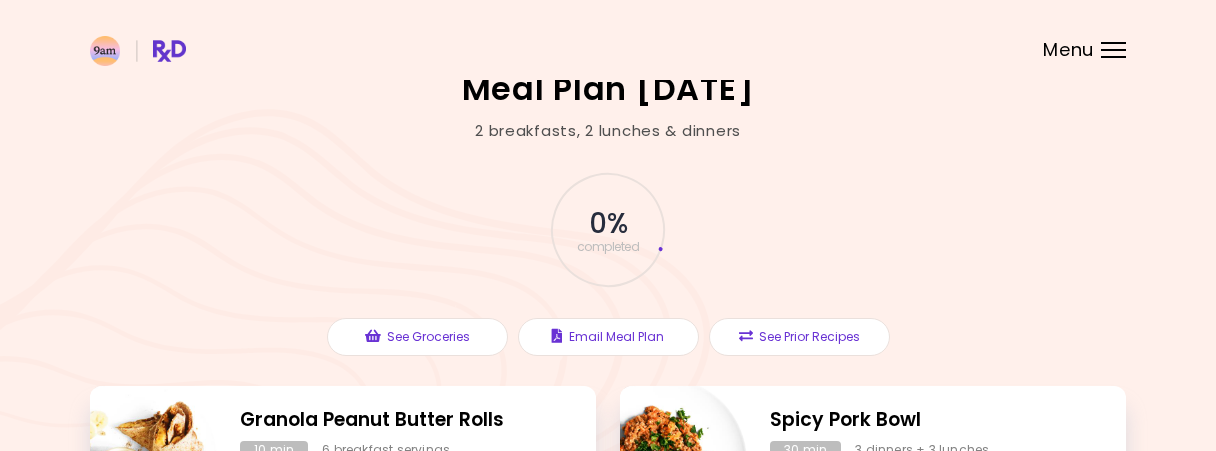 scroll, scrollTop: 0, scrollLeft: 0, axis: both 